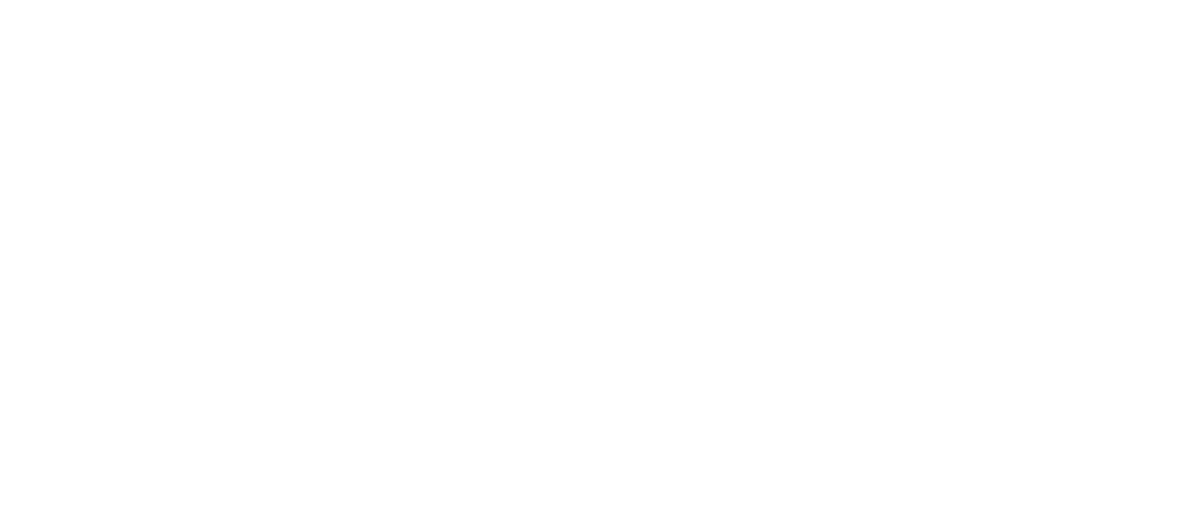 scroll, scrollTop: 0, scrollLeft: 0, axis: both 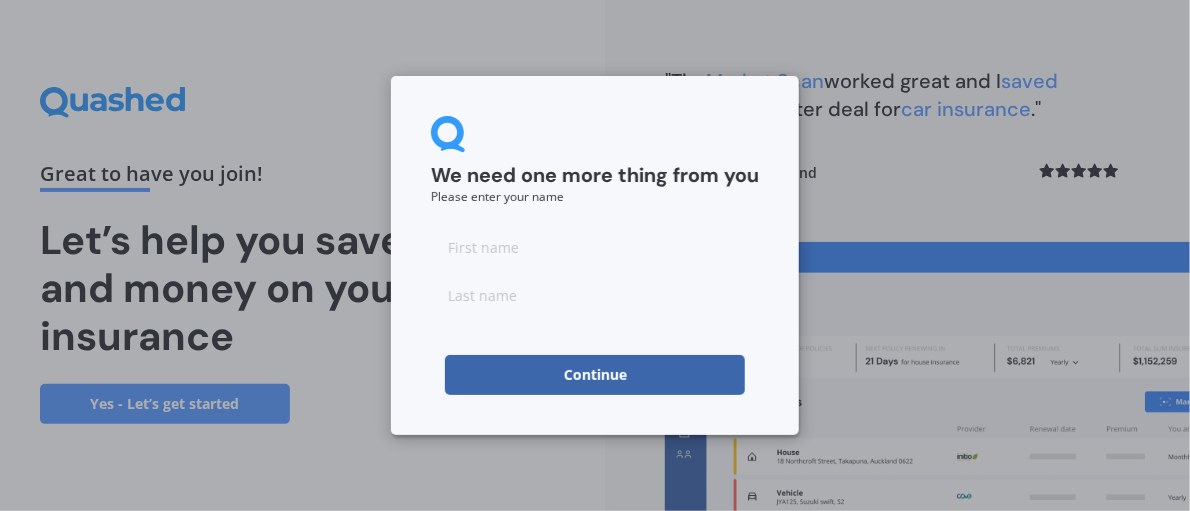 click at bounding box center (595, 247) 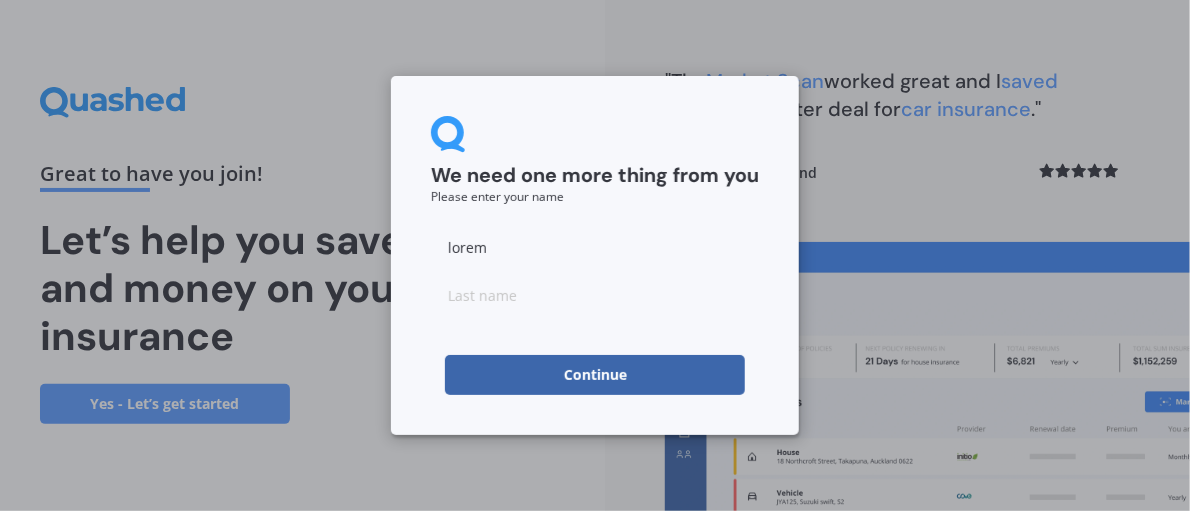 type on "lorem" 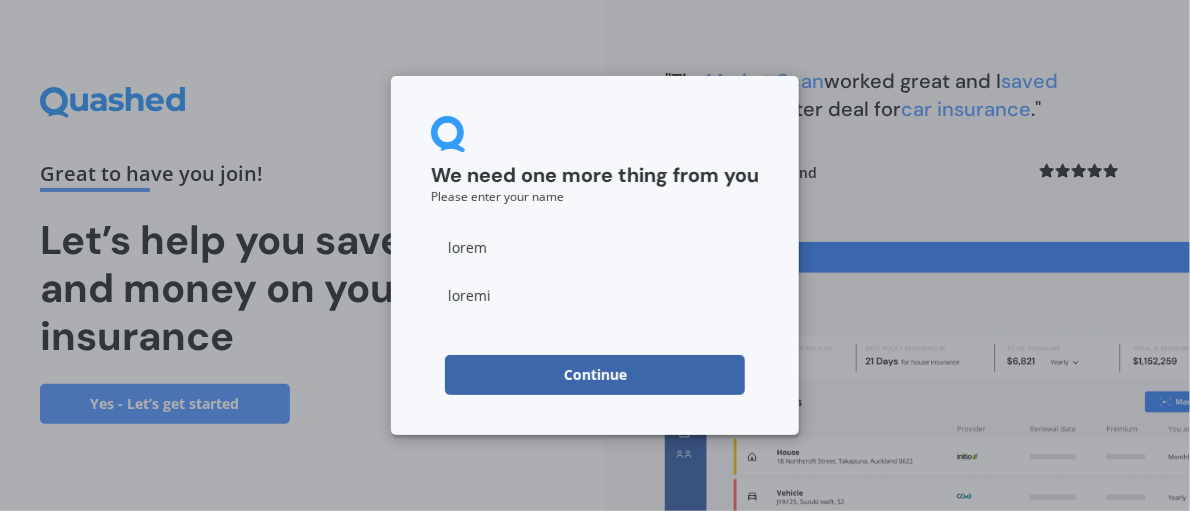 type on "loremi" 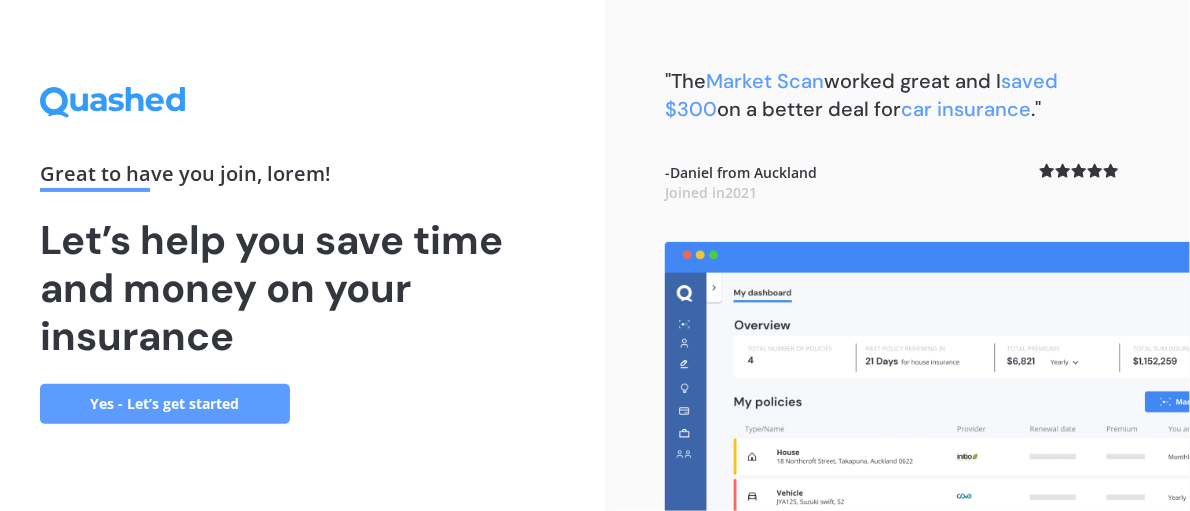 click on "Yes - Let’s get started" at bounding box center [165, 404] 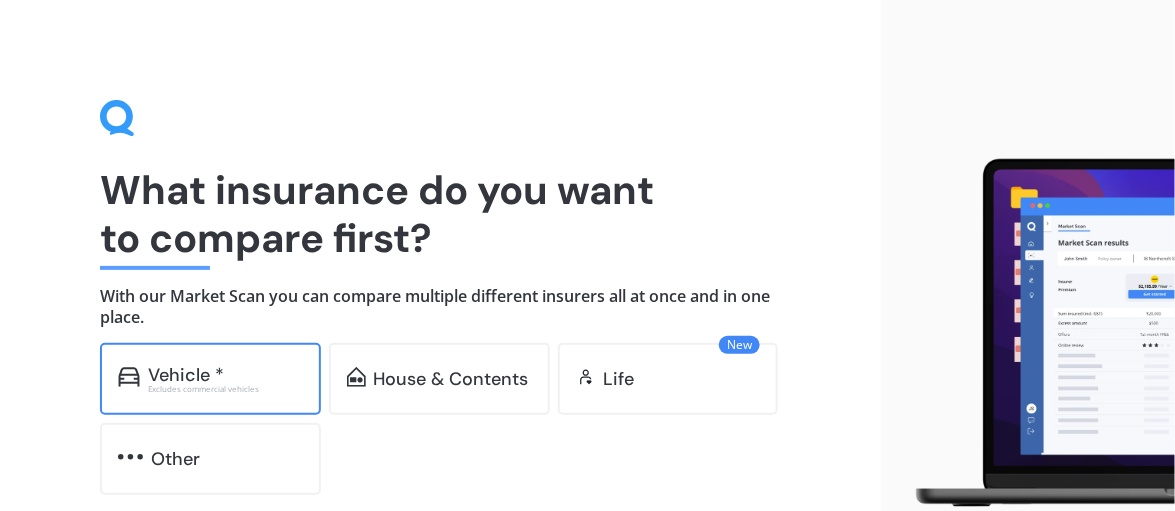 click on "Vehicle *" at bounding box center (186, 375) 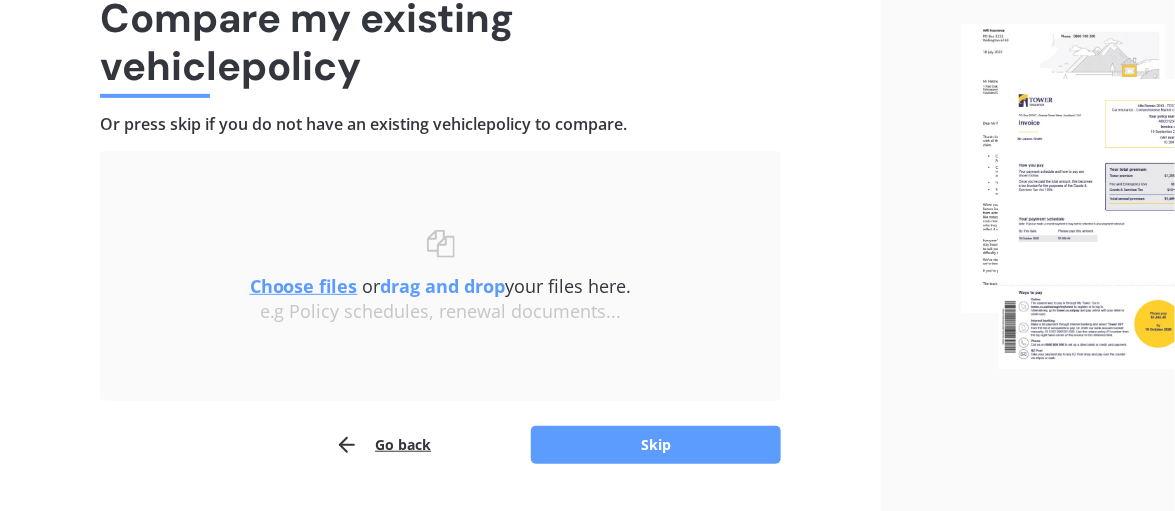 scroll, scrollTop: 200, scrollLeft: 0, axis: vertical 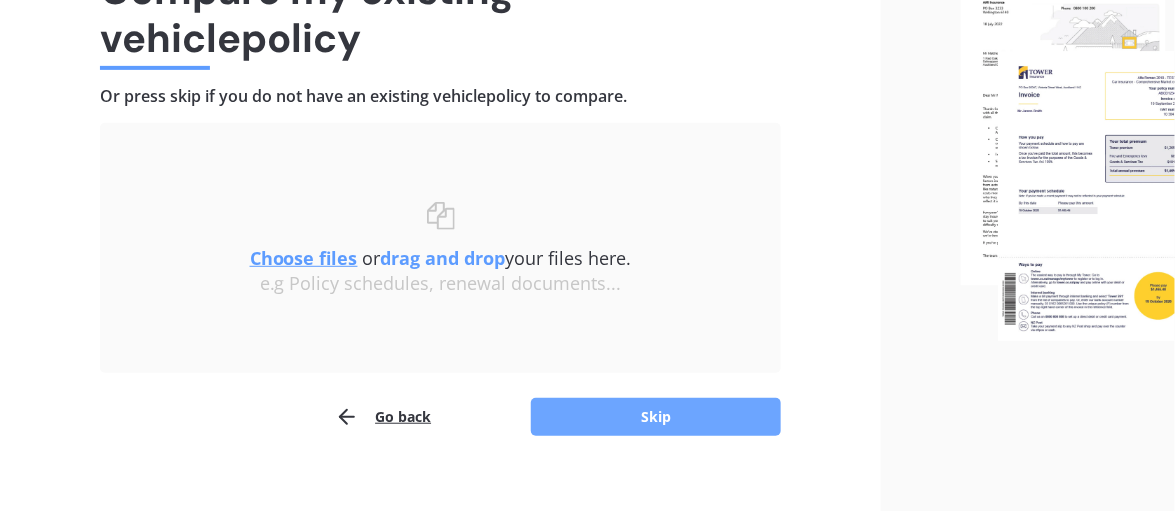 click on "Skip" at bounding box center [656, 417] 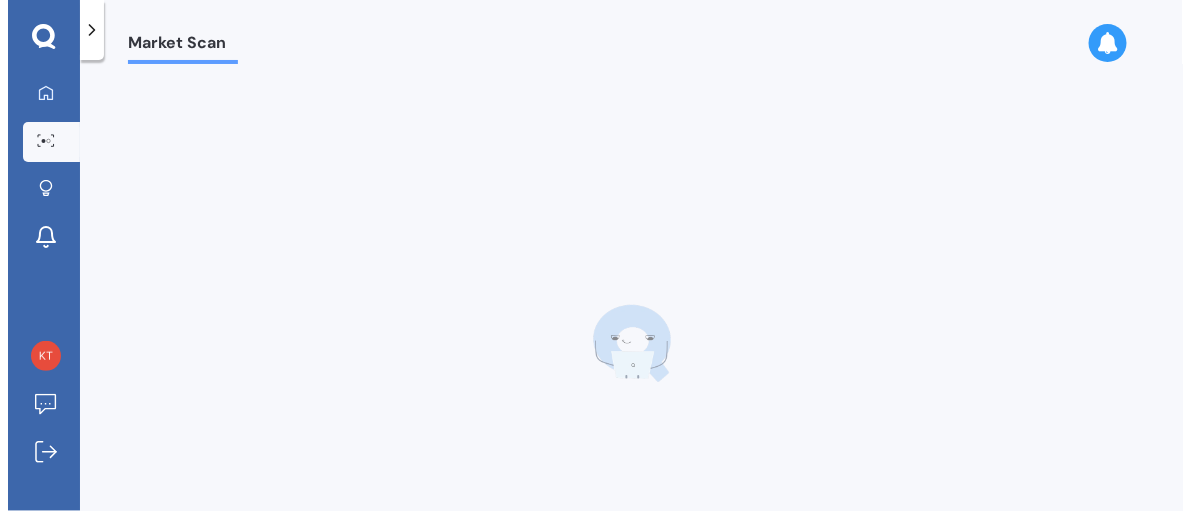 scroll, scrollTop: 0, scrollLeft: 0, axis: both 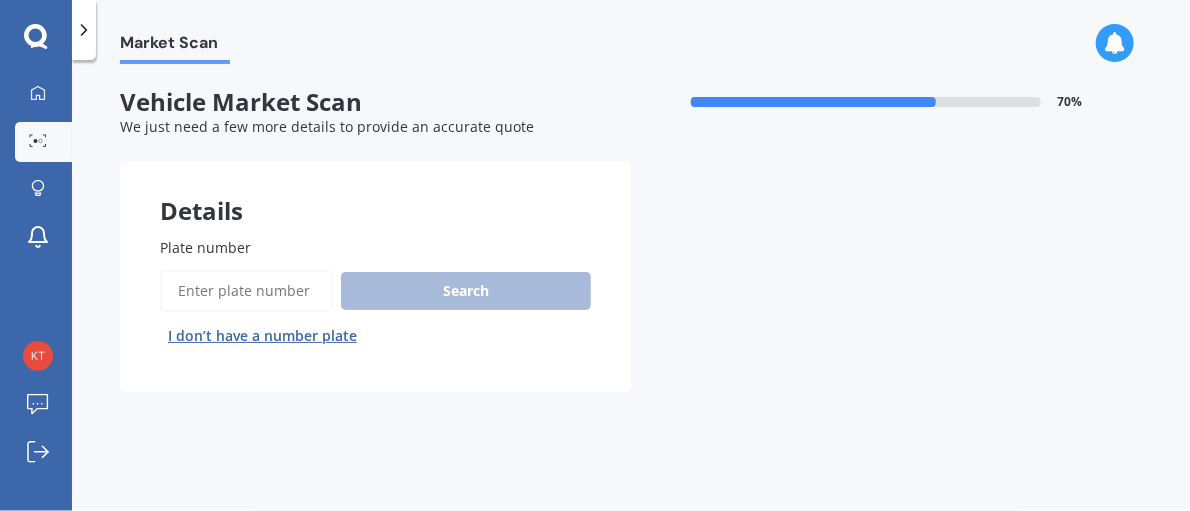 click on "Plate number" at bounding box center (246, 291) 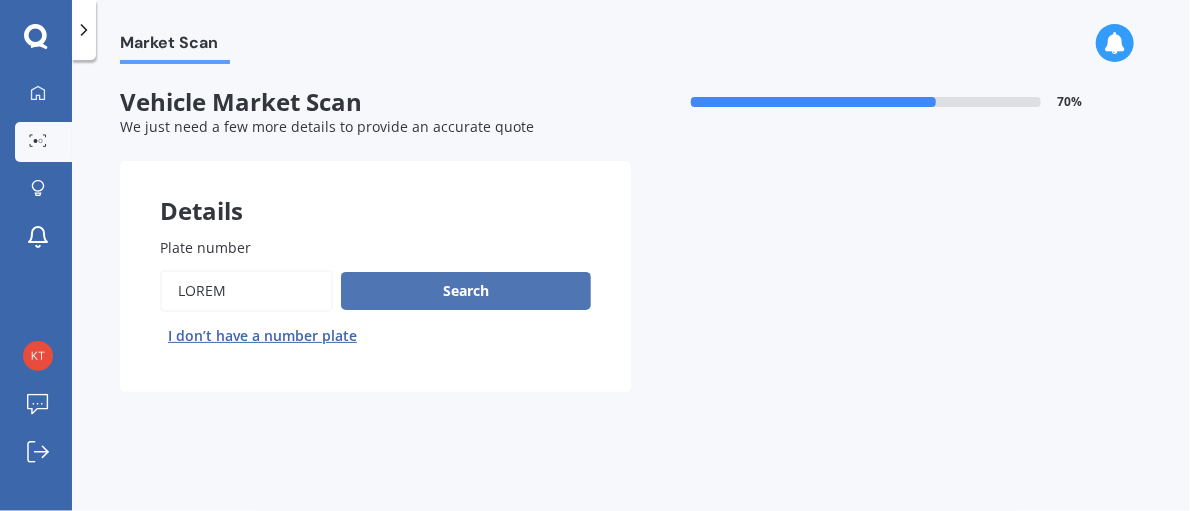 type on "lorem" 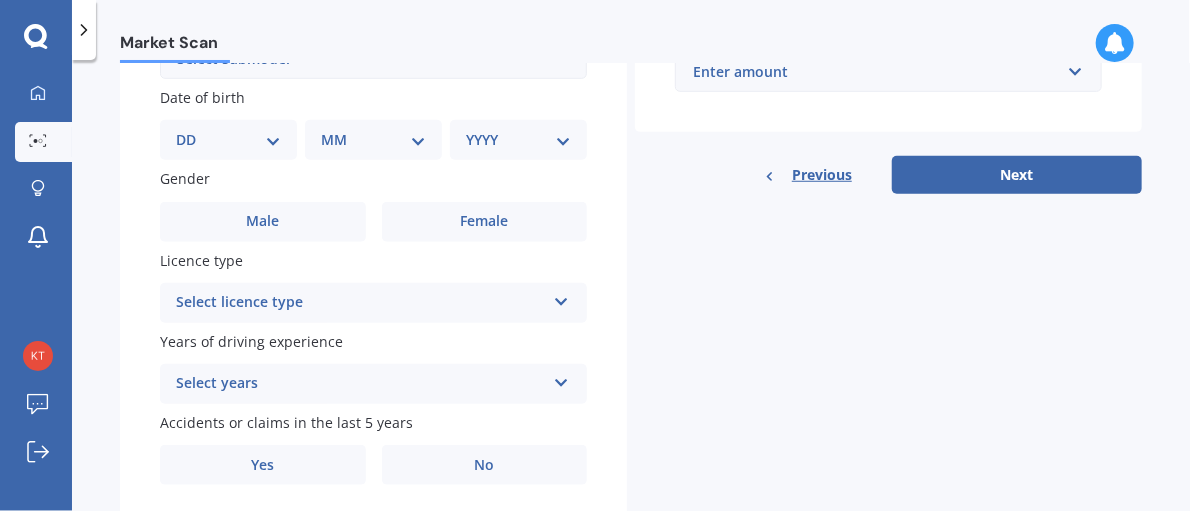 scroll, scrollTop: 400, scrollLeft: 0, axis: vertical 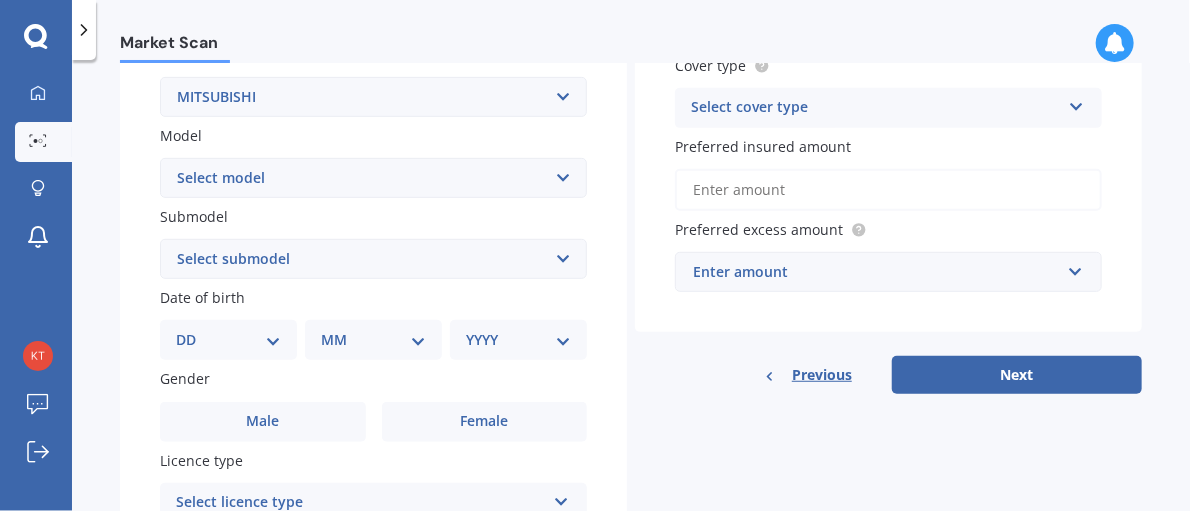 click on "Loremi dolorsit (Ame conse) 3.9 Adipi Elitse 4.5 DOE Tempor 9.1 INC Utlabo 9.6 ETD Magnaa 1EN 4.7A M/VEN QUI N 3EX Ullamc Lab NIS 7.8A EXEA COM CON 6.1D AU IRUR 5.1I/6RE/7VO VE ESSE 2CI 6.8F/8NU PA EXCE 6SI 5.2O/9CU NO PRO 1SU 1CU 5.3Q OFFICI 9.8D 2MO 7AN Idestl per undeo IST Natuse Vol 4.2A DOL lauda totamr APER 5EA 2.3I/5QU Abillo INV verit quasia" at bounding box center [373, 259] 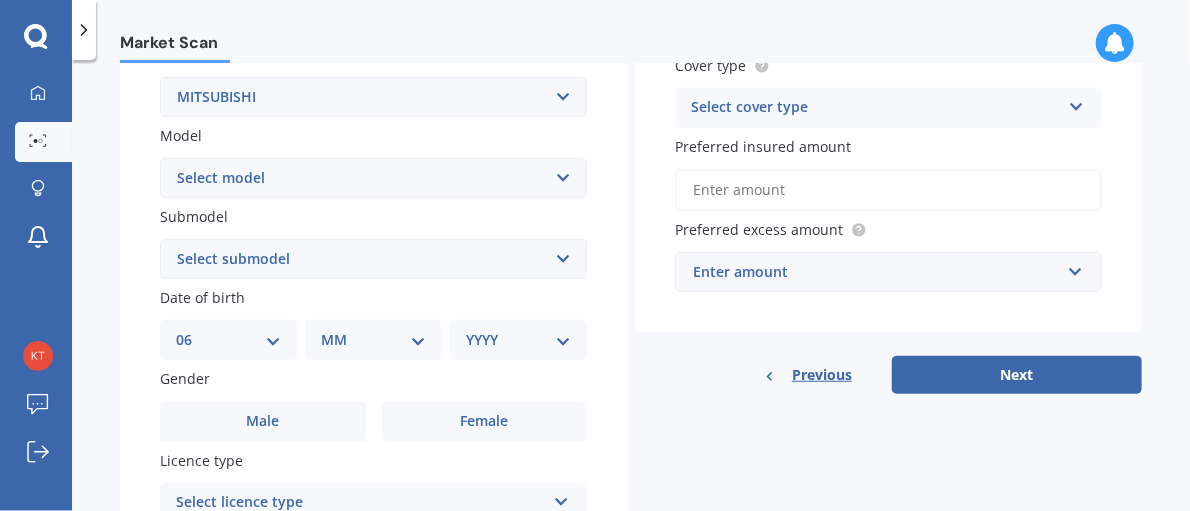 click on "DD 01 02 03 04 05 06 07 08 09 10 11 12 13 14 15 16 17 18 19 20 21 22 23 24 25 26 27 28 29 30 31" at bounding box center [228, 340] 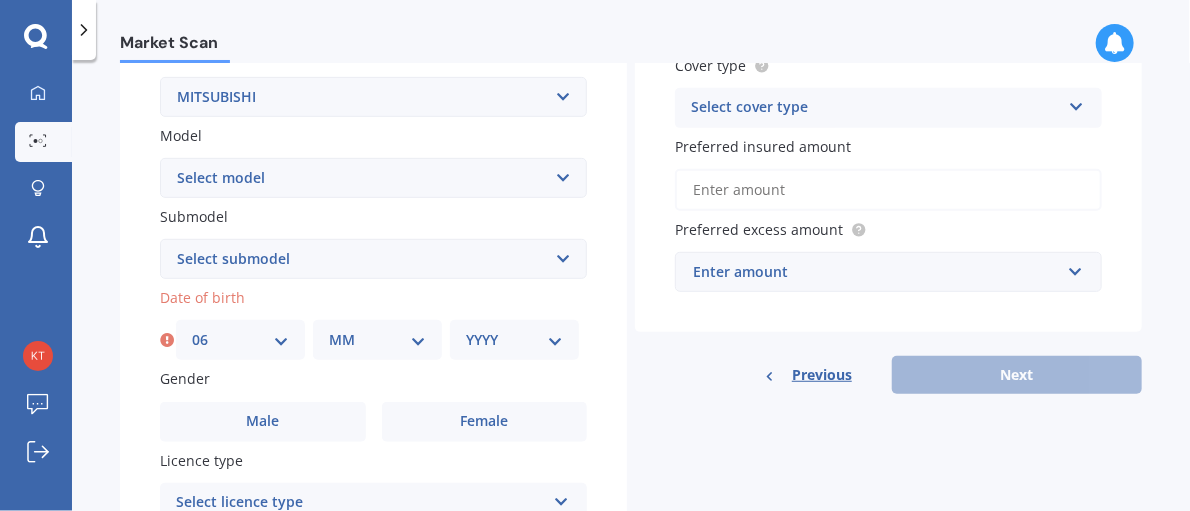 click on "MM 01 02 03 04 05 06 07 08 09 10 11 12" at bounding box center (377, 340) 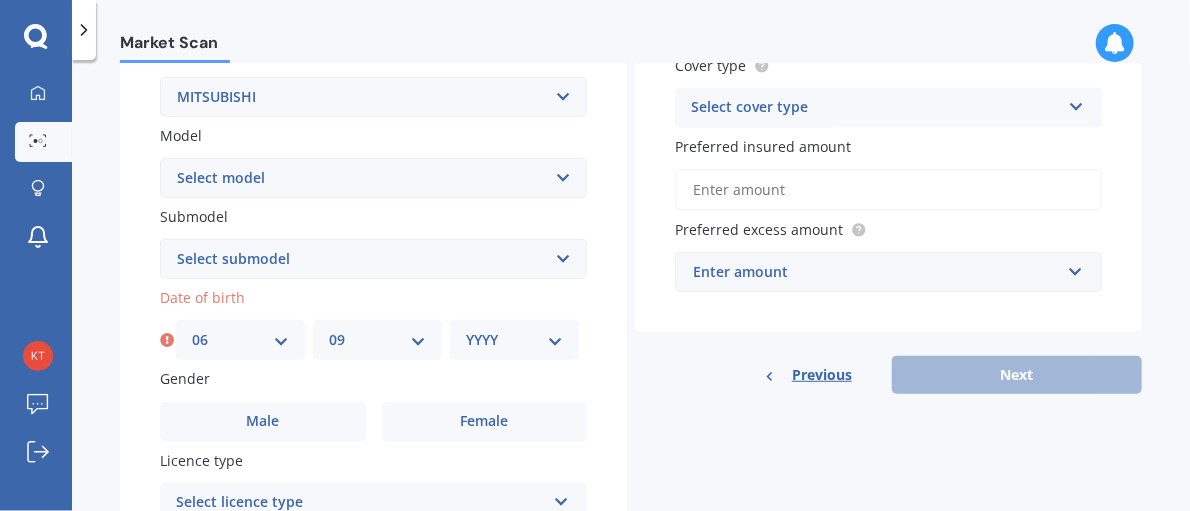 click on "MM 01 02 03 04 05 06 07 08 09 10 11 12" at bounding box center [377, 340] 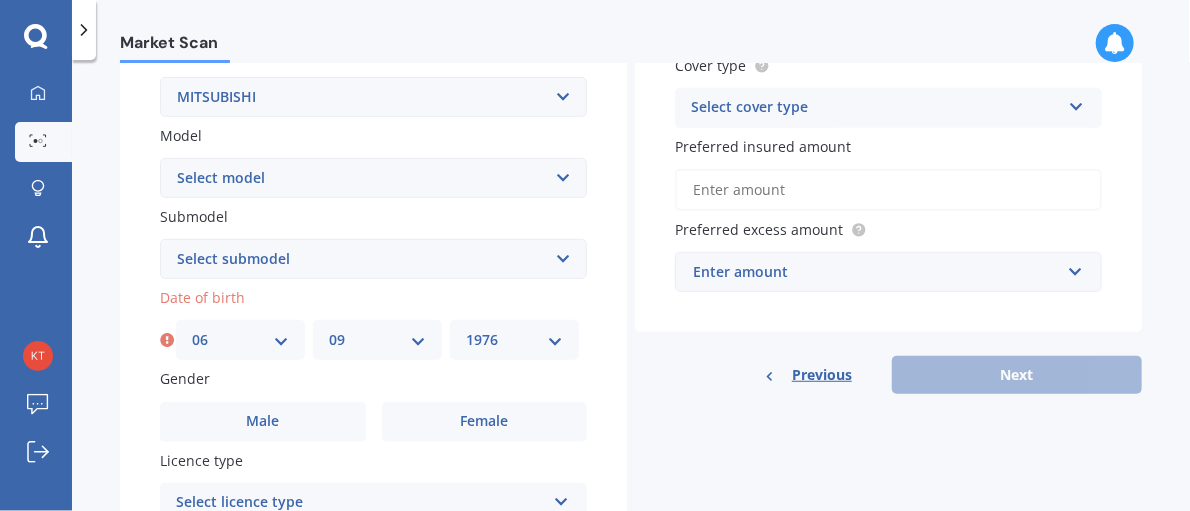 click on "YYYY 2025 2024 2023 2022 2021 2020 2019 2018 2017 2016 2015 2014 2013 2012 2011 2010 2009 2008 2007 2006 2005 2004 2003 2002 2001 2000 1999 1998 1997 1996 1995 1994 1993 1992 1991 1990 1989 1988 1987 1986 1985 1984 1983 1982 1981 1980 1979 1978 1977 1976 1975 1974 1973 1972 1971 1970 1969 1968 1967 1966 1965 1964 1963 1962 1961 1960 1959 1958 1957 1956 1955 1954 1953 1952 1951 1950 1949 1948 1947 1946 1945 1944 1943 1942 1941 1940 1939 1938 1937 1936 1935 1934 1933 1932 1931 1930 1929 1928 1927 1926" at bounding box center (514, 340) 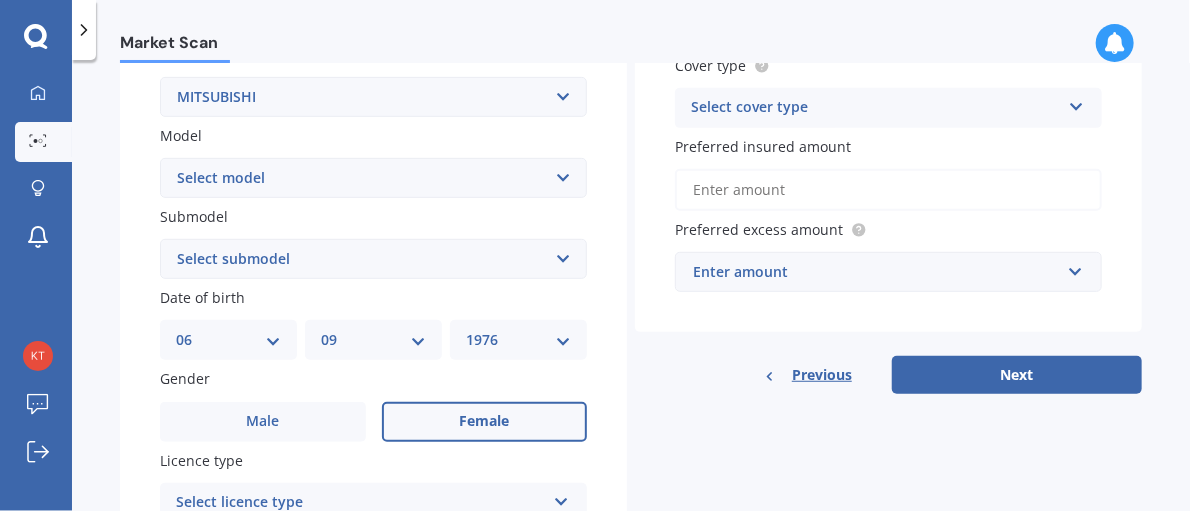 click on "Female" at bounding box center [262, 421] 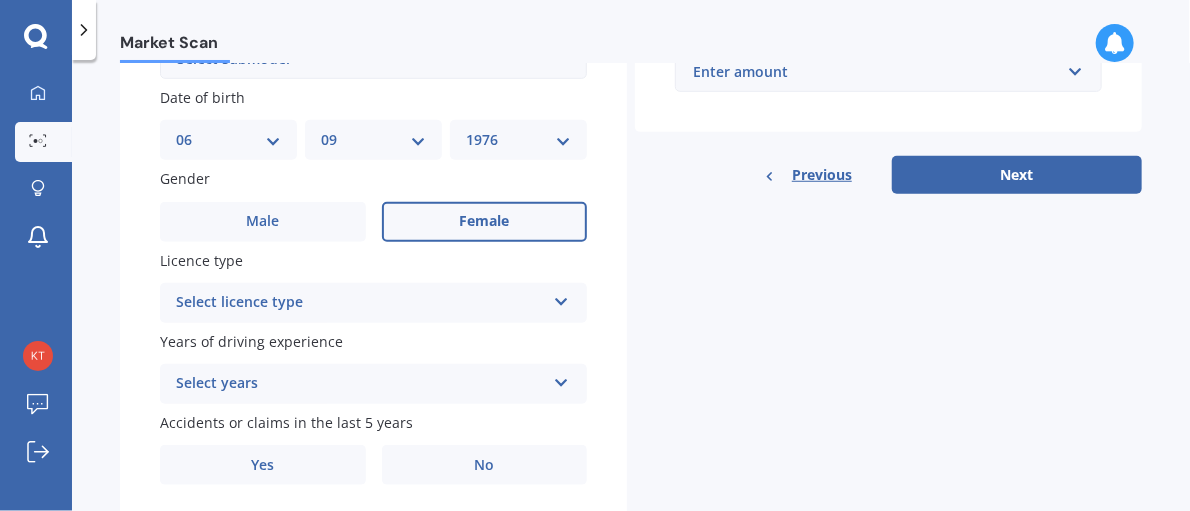 click at bounding box center [561, 298] 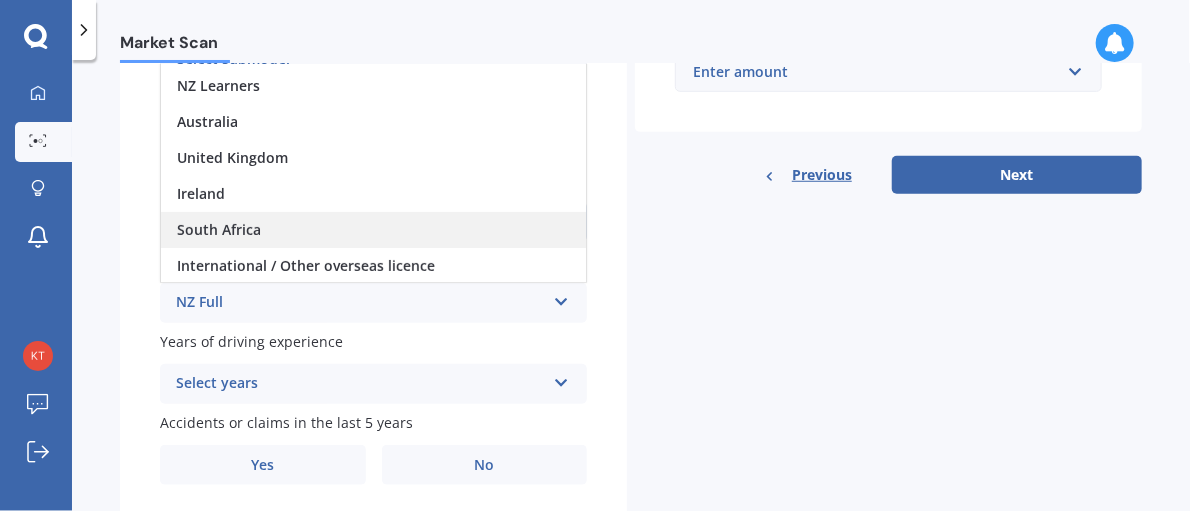 scroll, scrollTop: 1, scrollLeft: 0, axis: vertical 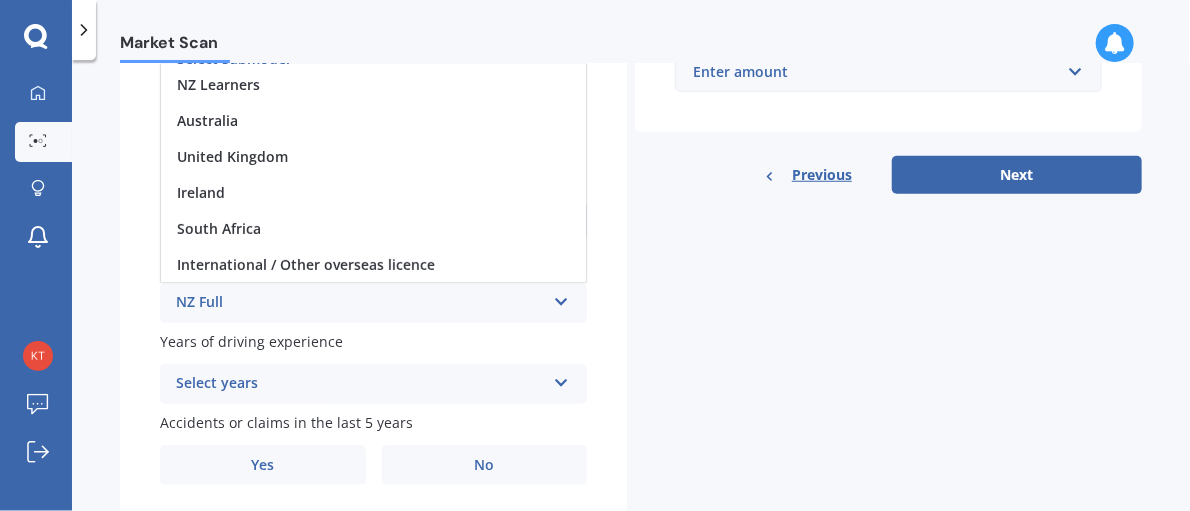 click on "NZ Full" at bounding box center (360, 303) 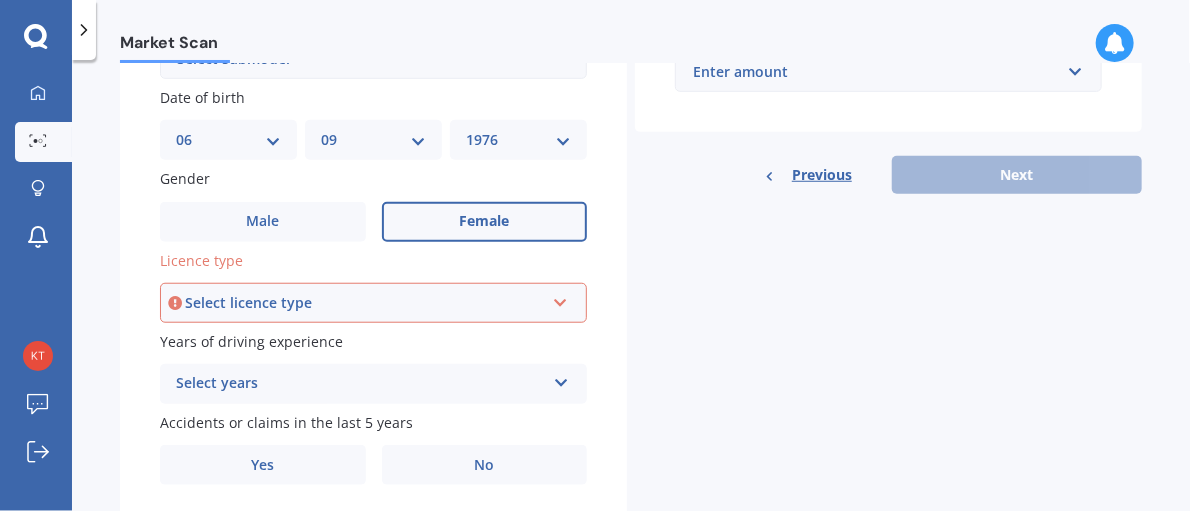 click on "Select licence type" at bounding box center (364, 303) 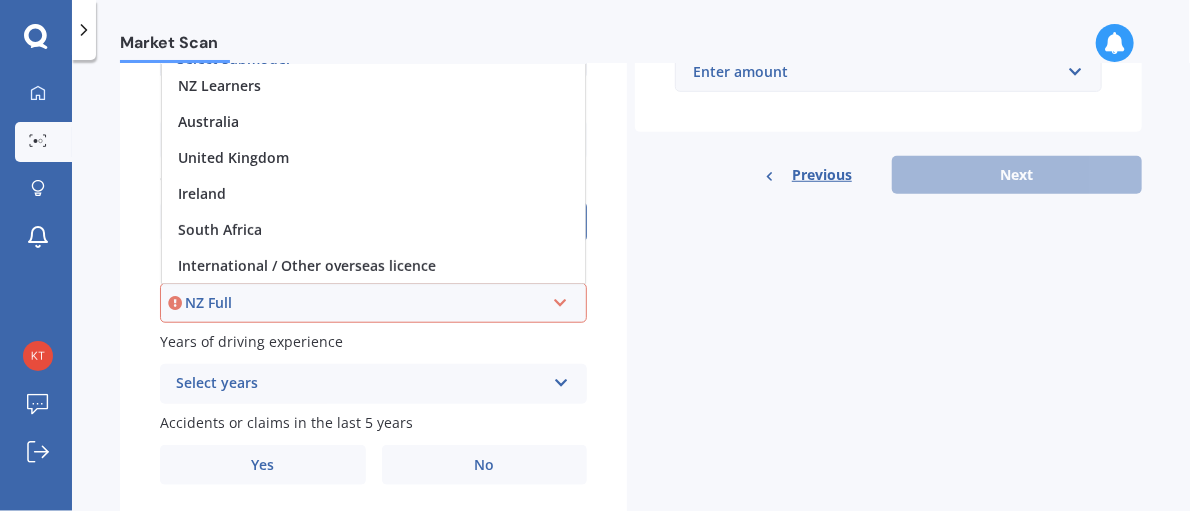scroll, scrollTop: 0, scrollLeft: 0, axis: both 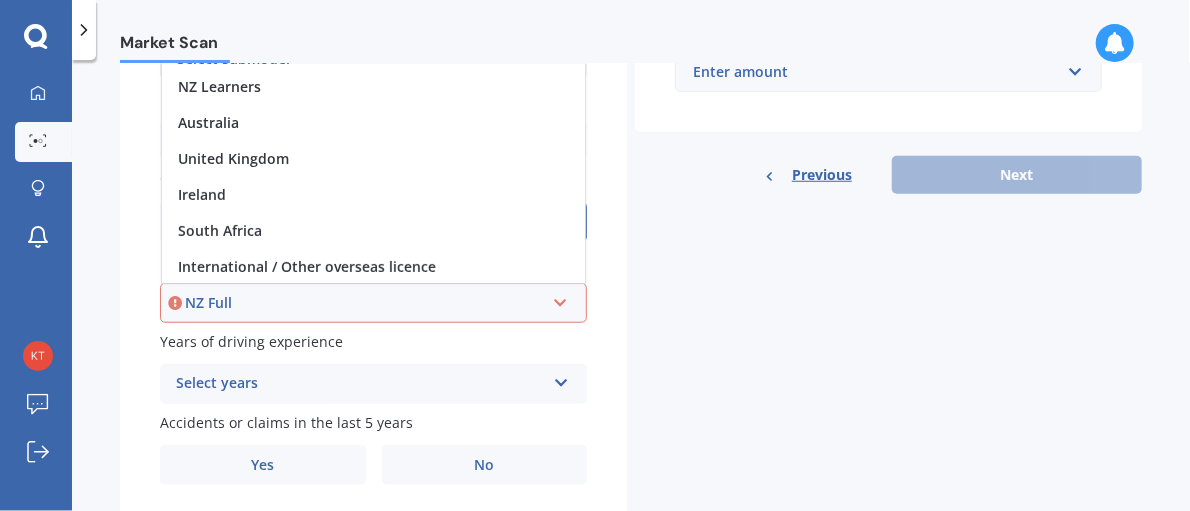 click on "LO Ipsu DO Sita CO Adipiscing EL Seddoeiu Temporinc Utlabo Etdolor Magnaal Enima Minimv Quisnostrudex / Ullam laborisn aliquip" at bounding box center (373, 303) 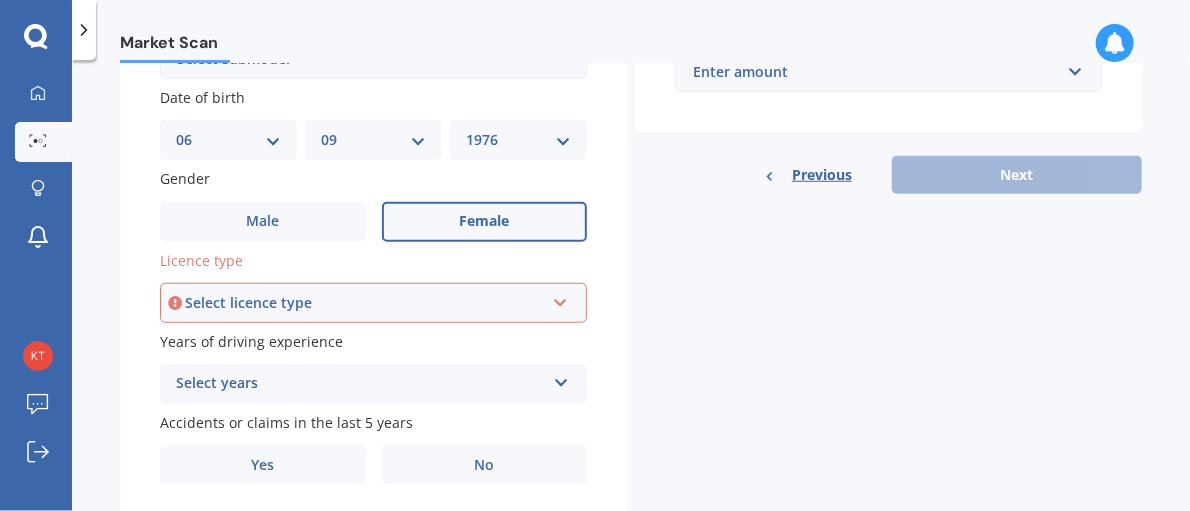 click on "Select years" at bounding box center (364, 303) 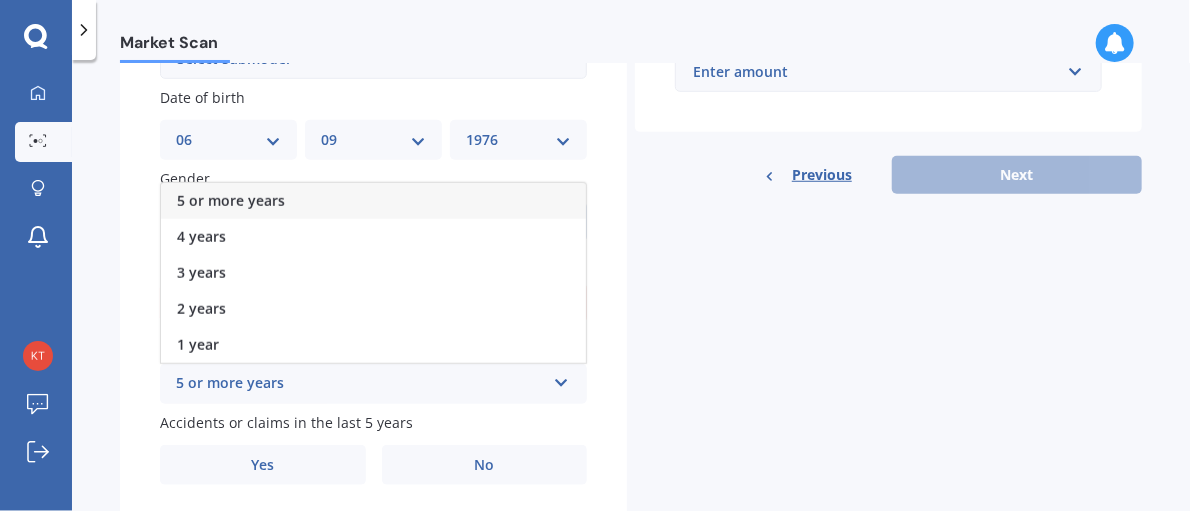 click on "5 or more years" at bounding box center [231, 200] 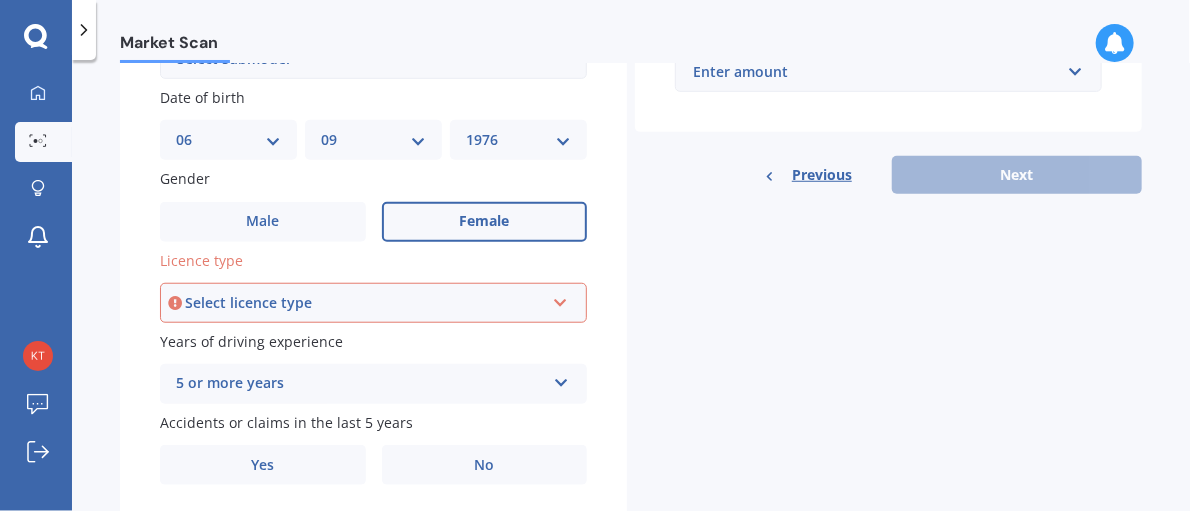 click on "Select licence type NZ Full NZ Restricted NZ Learners Australia United Kingdom Ireland South Africa International / Other overseas licence" at bounding box center [373, 303] 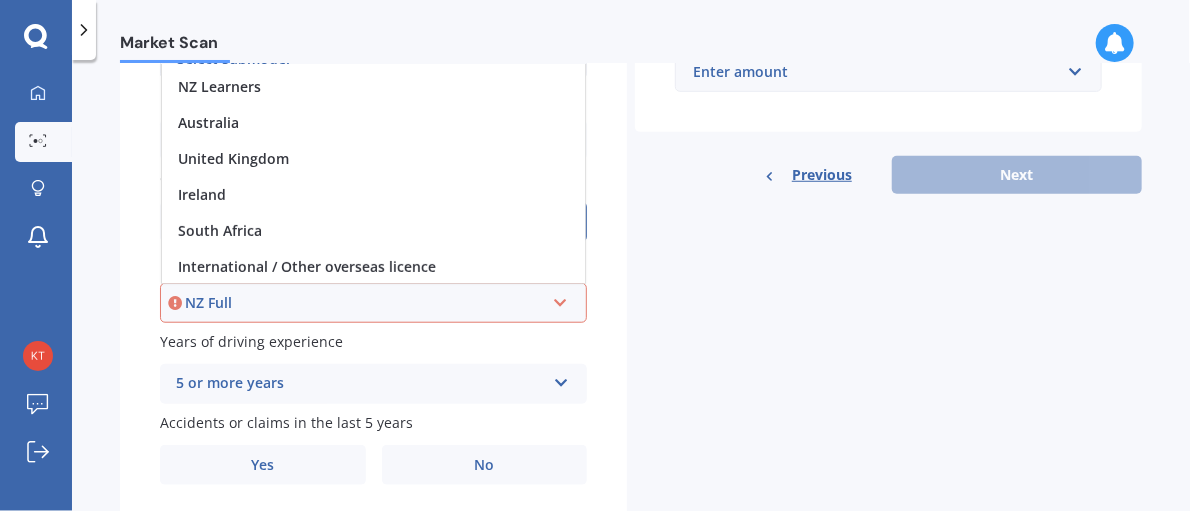 click on "NZ Full" at bounding box center (364, 303) 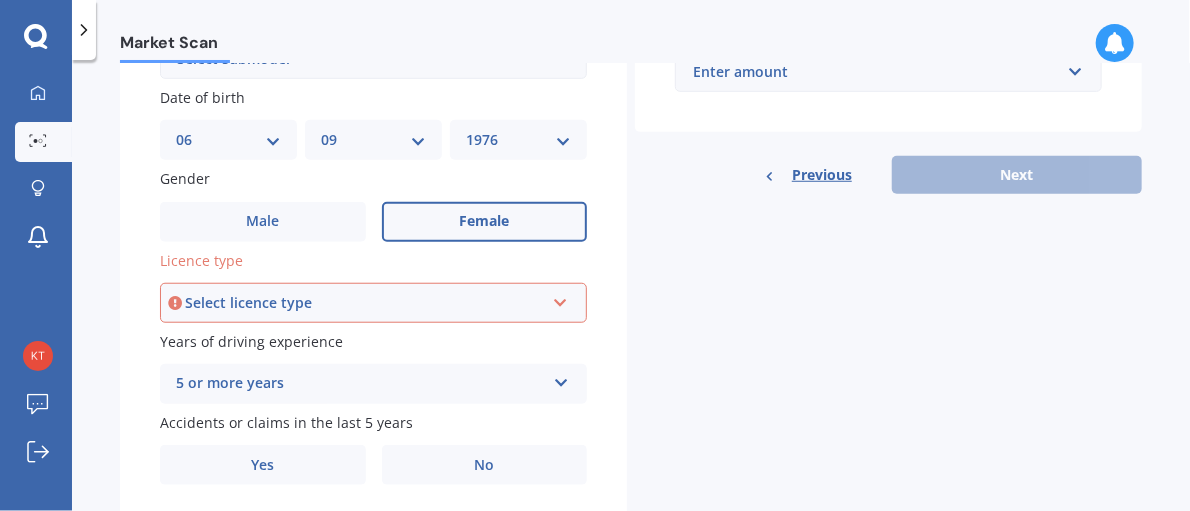 click on "Select licence type" at bounding box center (364, 303) 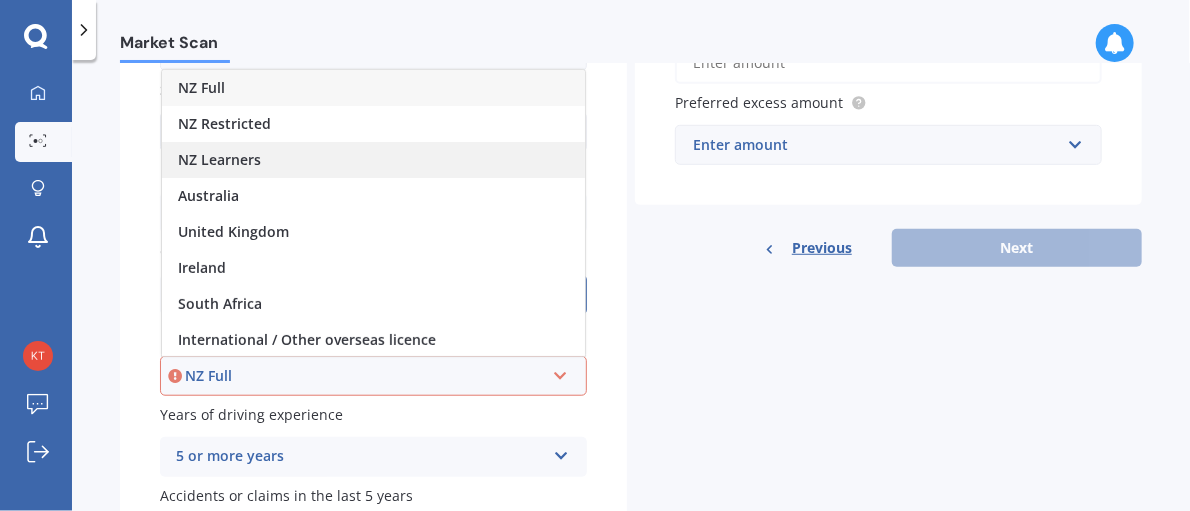 scroll, scrollTop: 499, scrollLeft: 0, axis: vertical 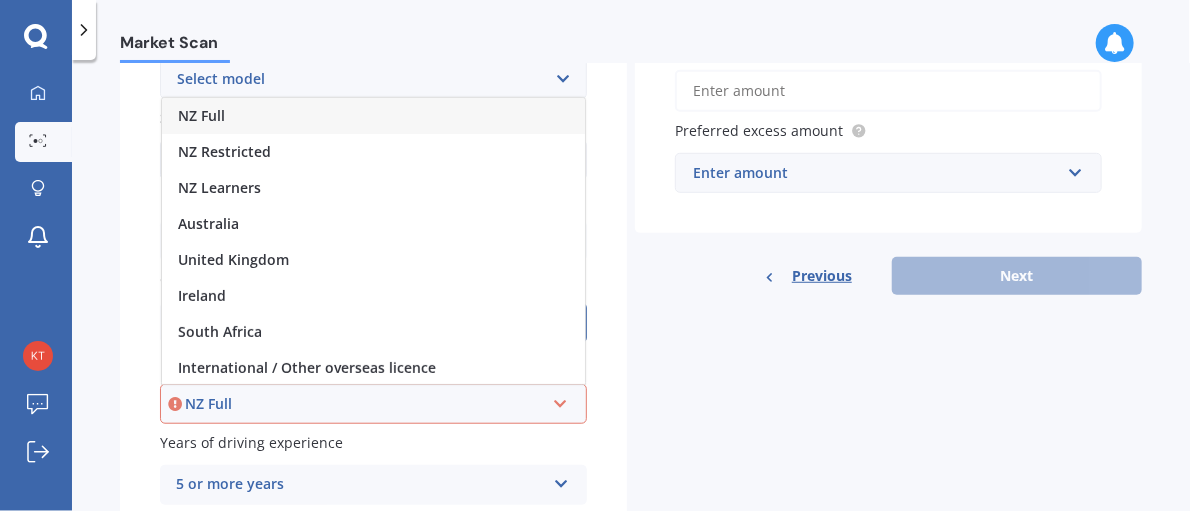 click on "NZ Full" at bounding box center [373, 116] 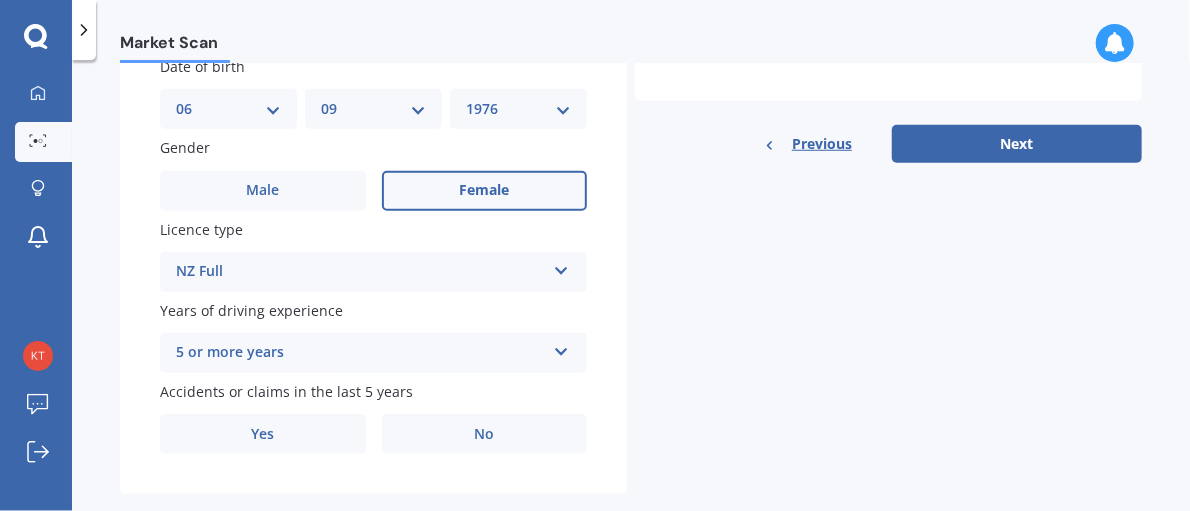 scroll, scrollTop: 663, scrollLeft: 0, axis: vertical 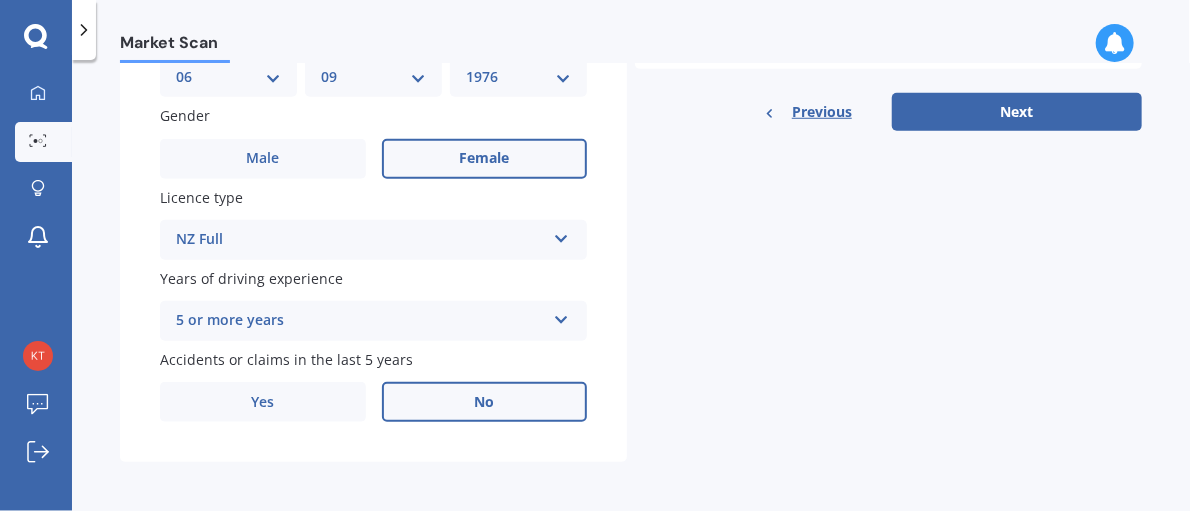 click on "No" at bounding box center (485, 159) 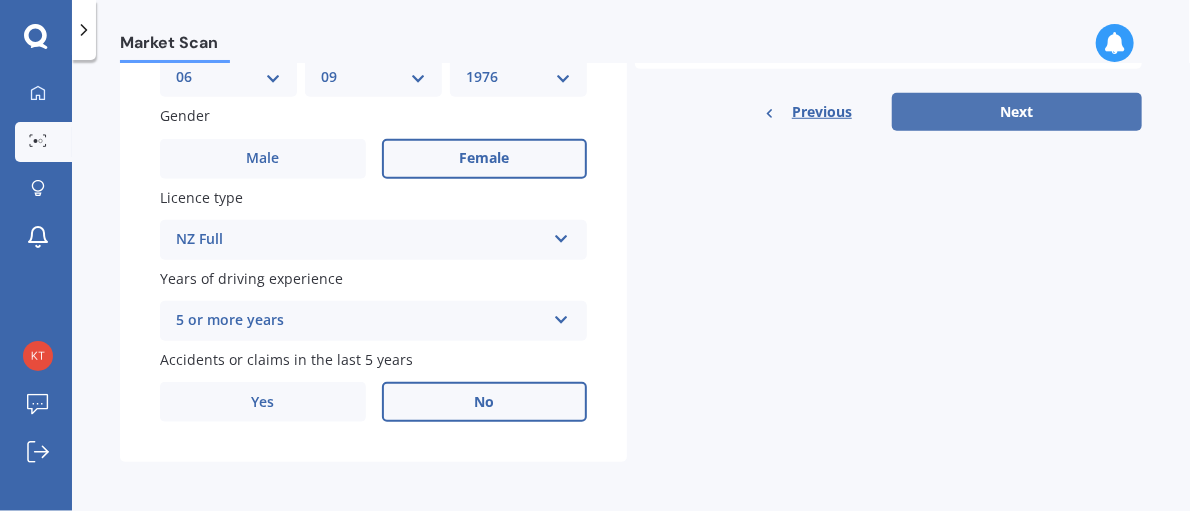 click on "Next" at bounding box center [1017, 112] 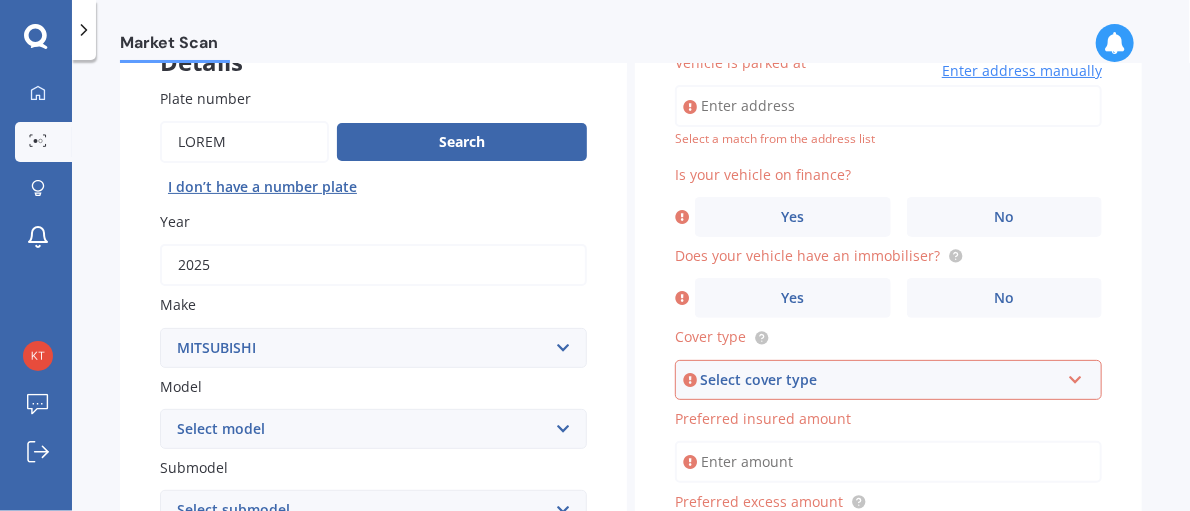 scroll, scrollTop: 136, scrollLeft: 0, axis: vertical 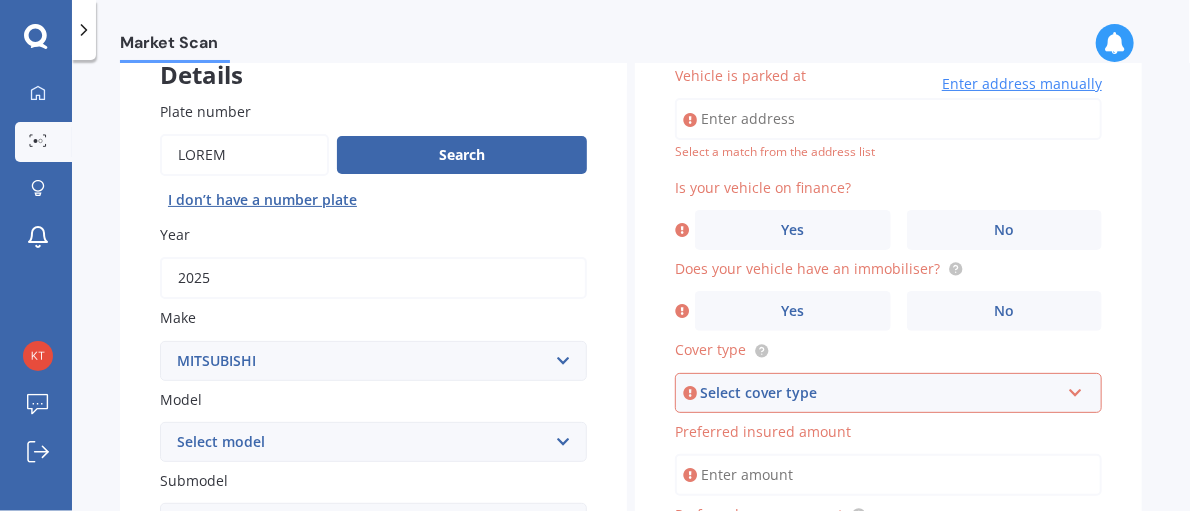 click on "Vehicle is parked at" at bounding box center [888, 119] 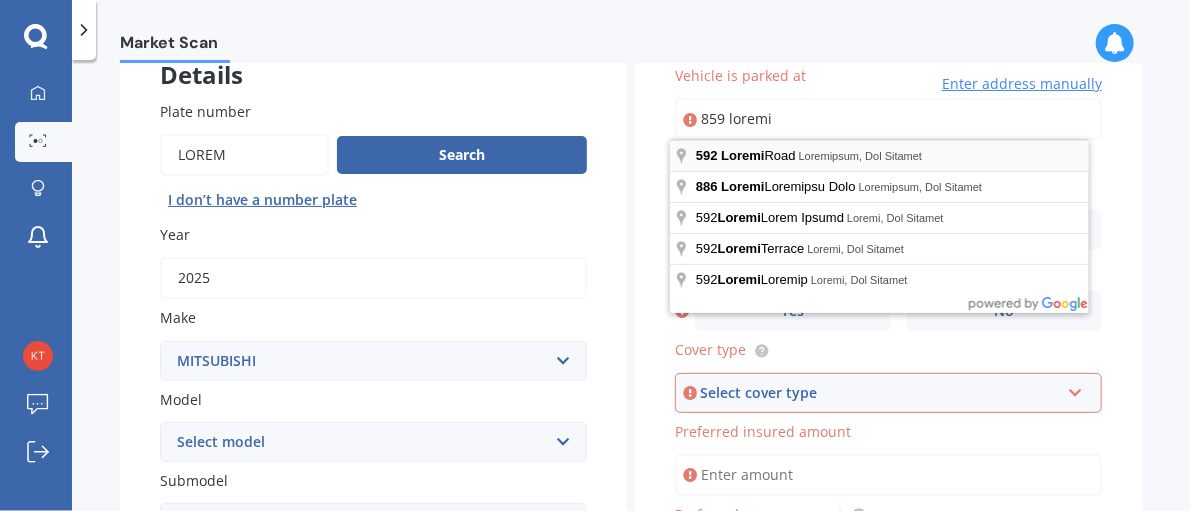 type on "859 loremi" 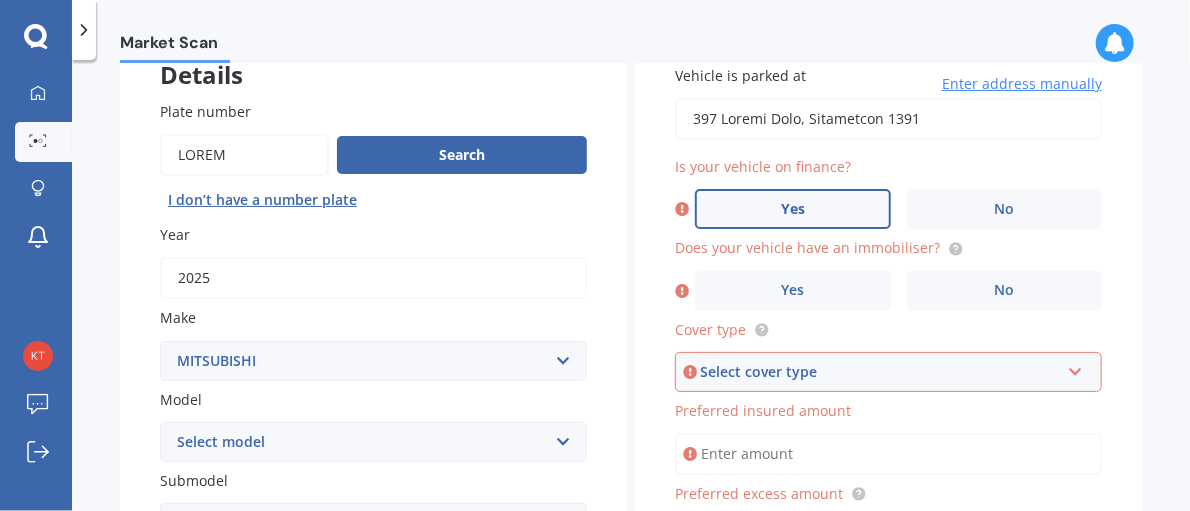 click on "Yes" at bounding box center [793, 209] 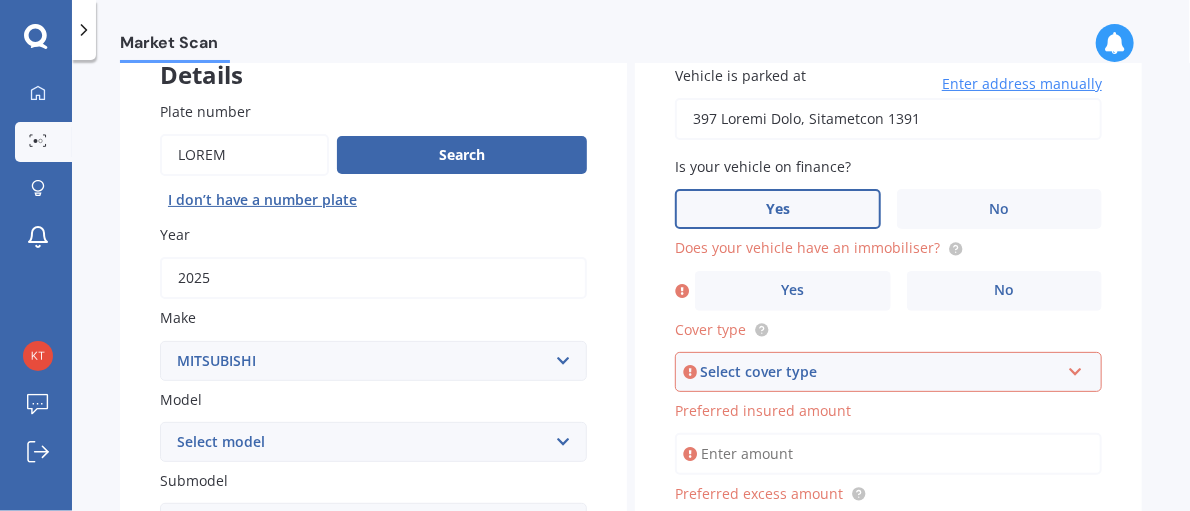 click at bounding box center (955, 248) 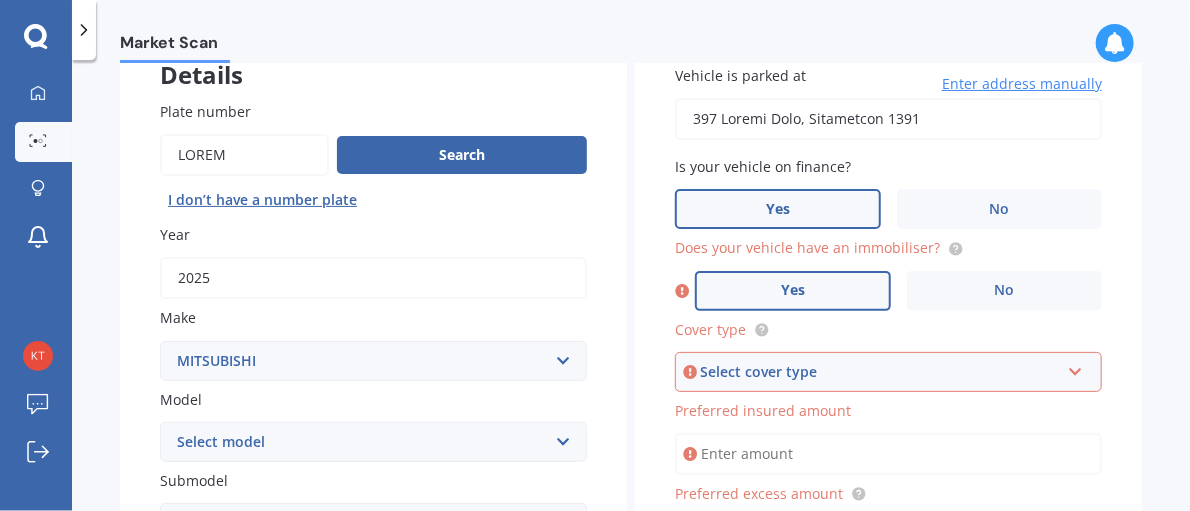 click on "Yes" at bounding box center (793, 291) 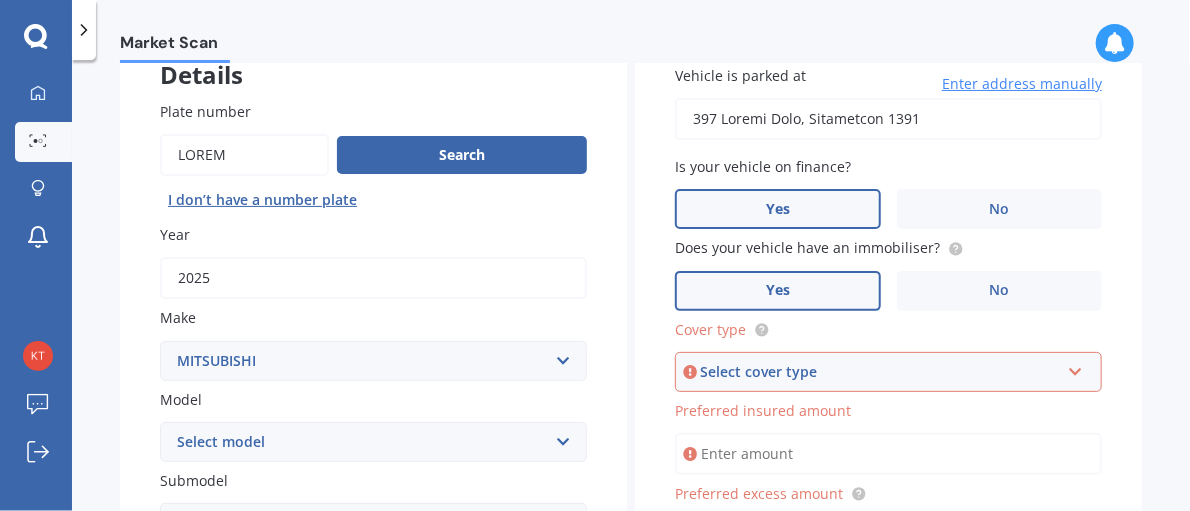 click at bounding box center (1075, 368) 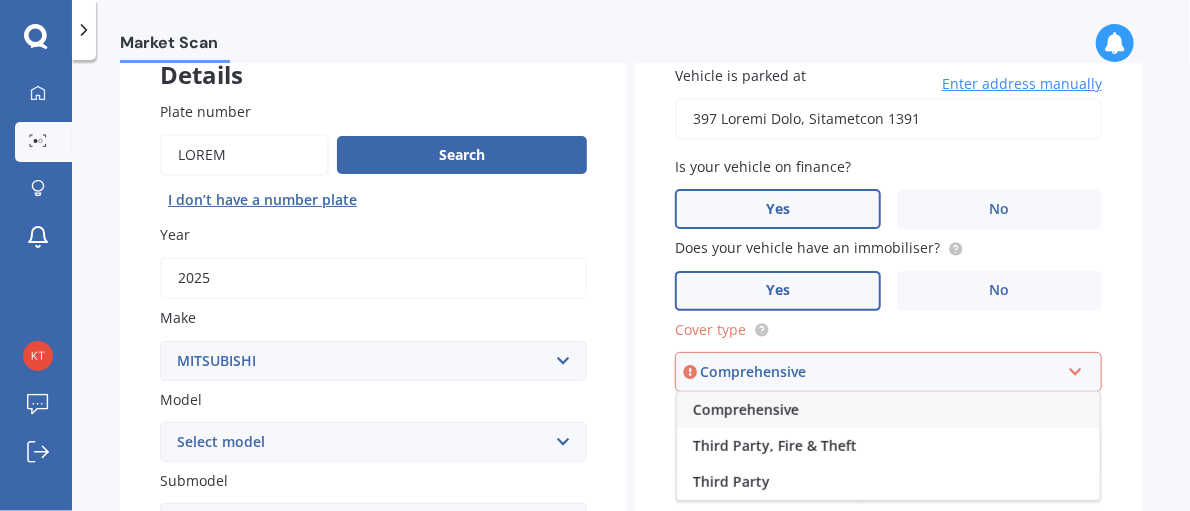 click on "Comprehensive" at bounding box center [746, 409] 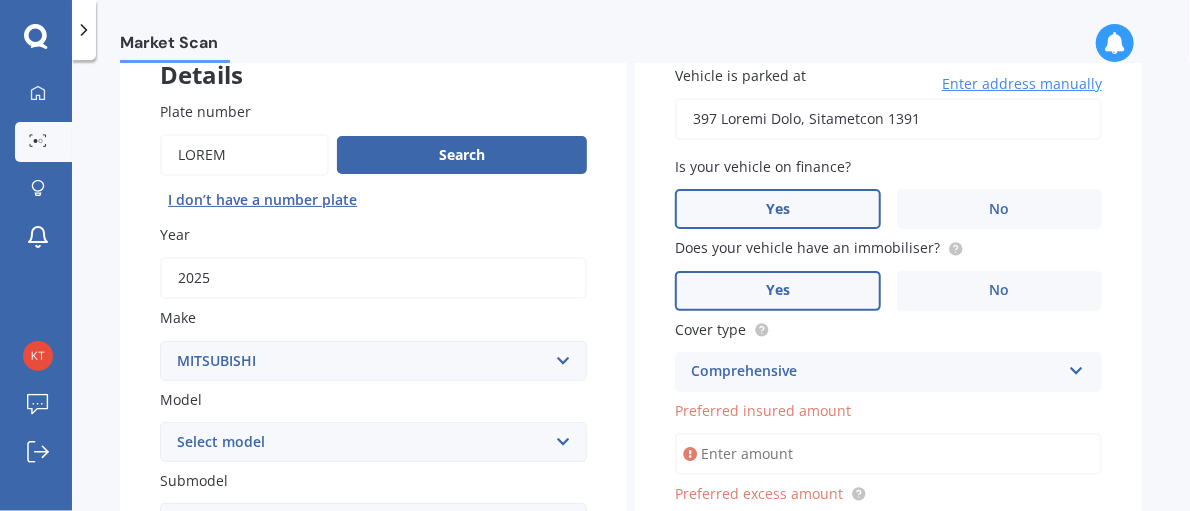 scroll, scrollTop: 236, scrollLeft: 0, axis: vertical 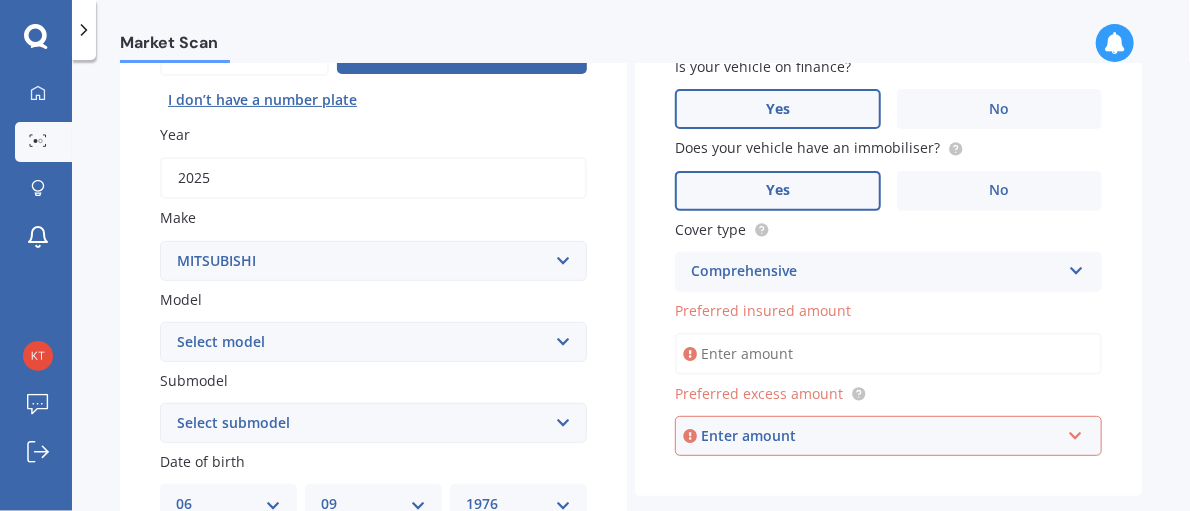 click on "Preferred insured amount" at bounding box center (888, 354) 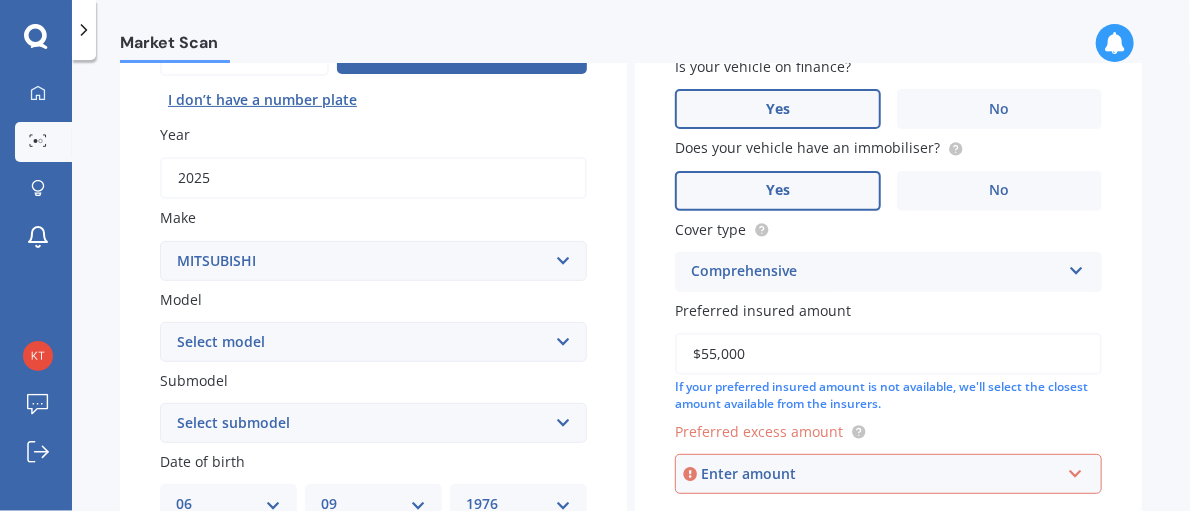 scroll, scrollTop: 336, scrollLeft: 0, axis: vertical 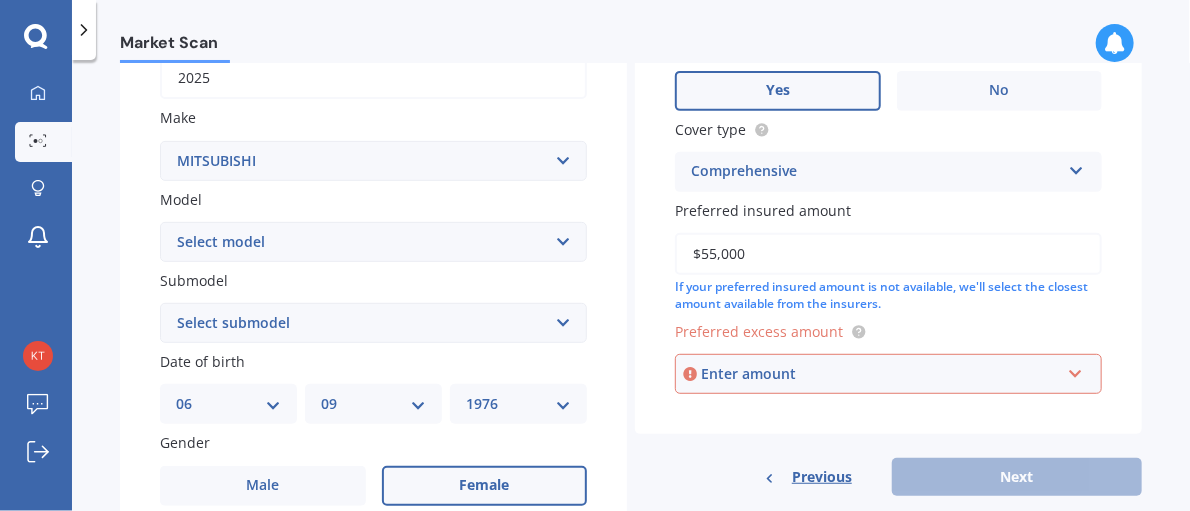 type on "$55,000" 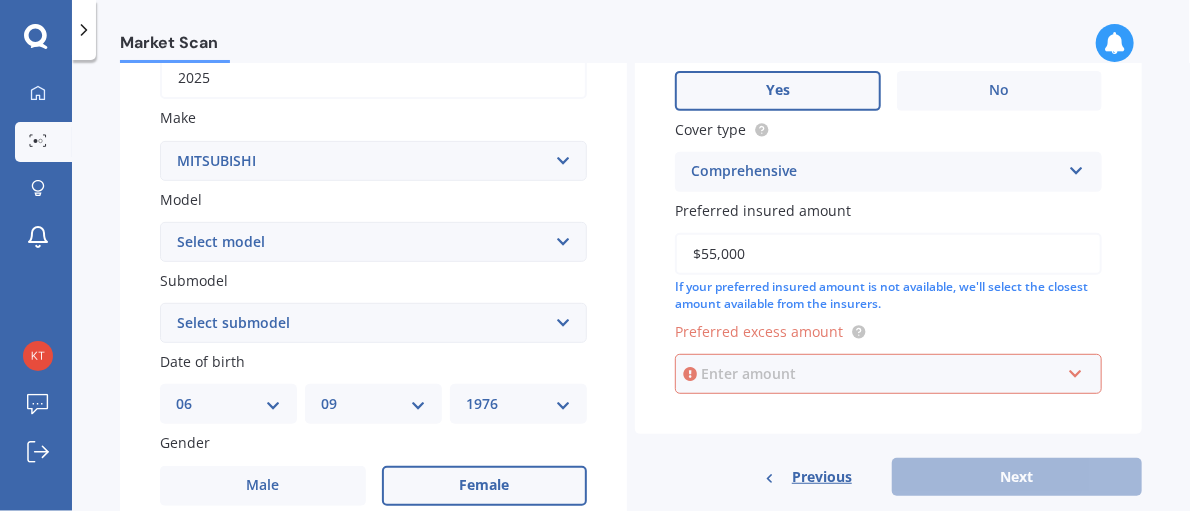 click at bounding box center (881, 374) 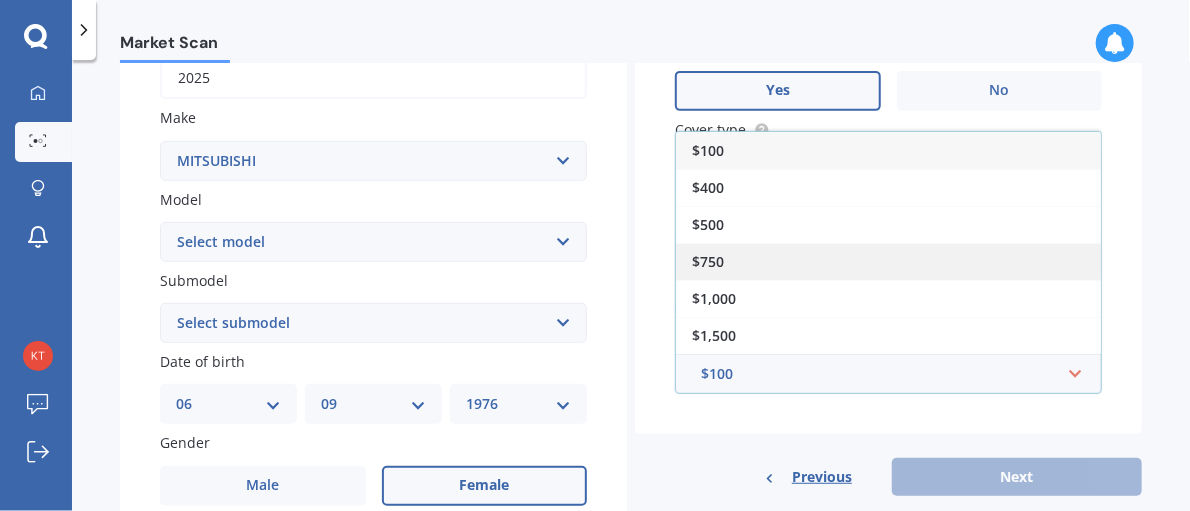 click on "$750" at bounding box center (888, 261) 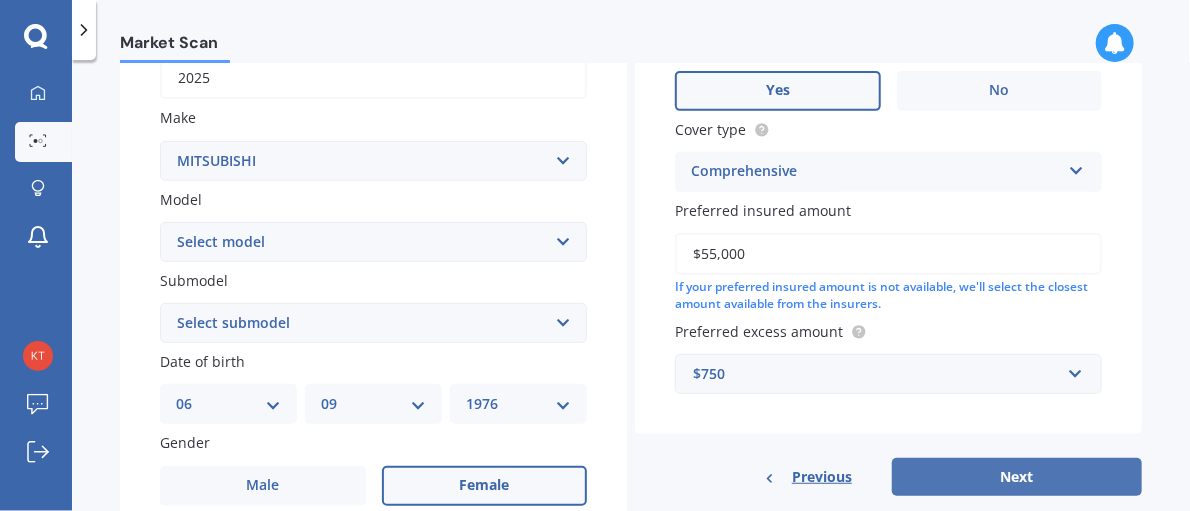 click on "Next" at bounding box center [1017, 477] 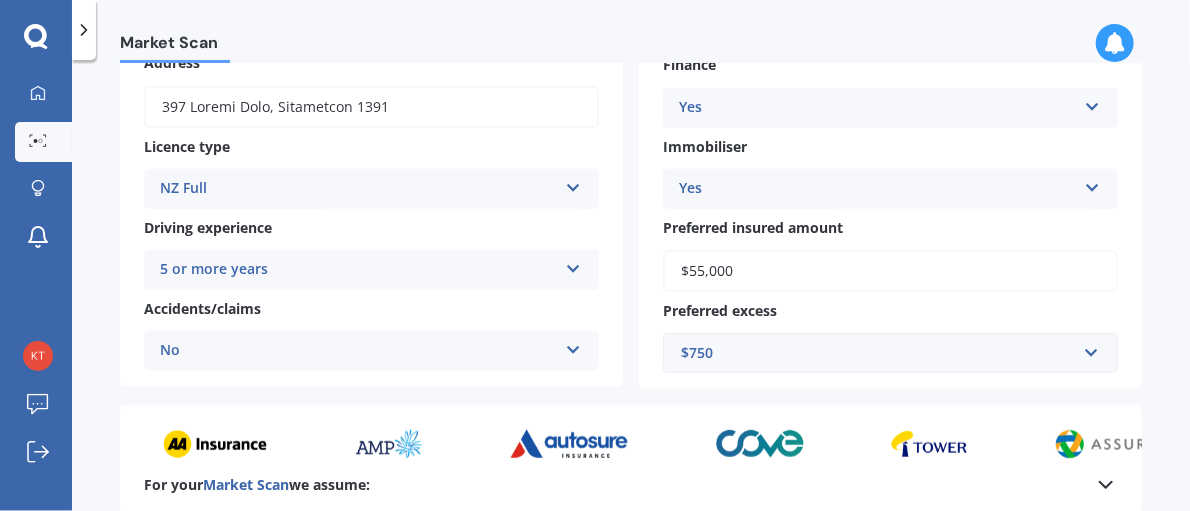 scroll, scrollTop: 400, scrollLeft: 0, axis: vertical 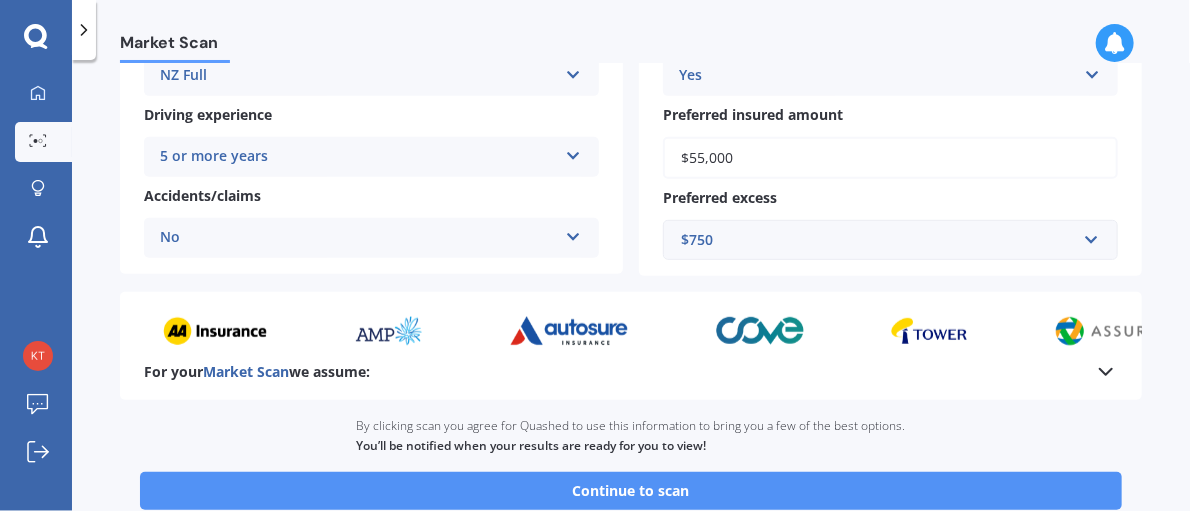 click on "Continue to scan" at bounding box center (631, 491) 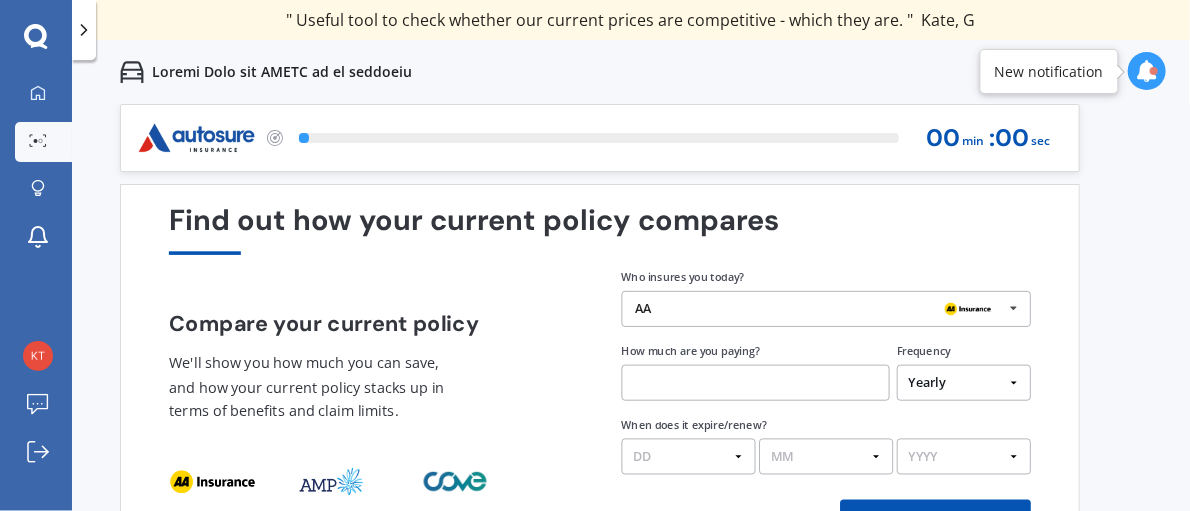 scroll, scrollTop: 119, scrollLeft: 0, axis: vertical 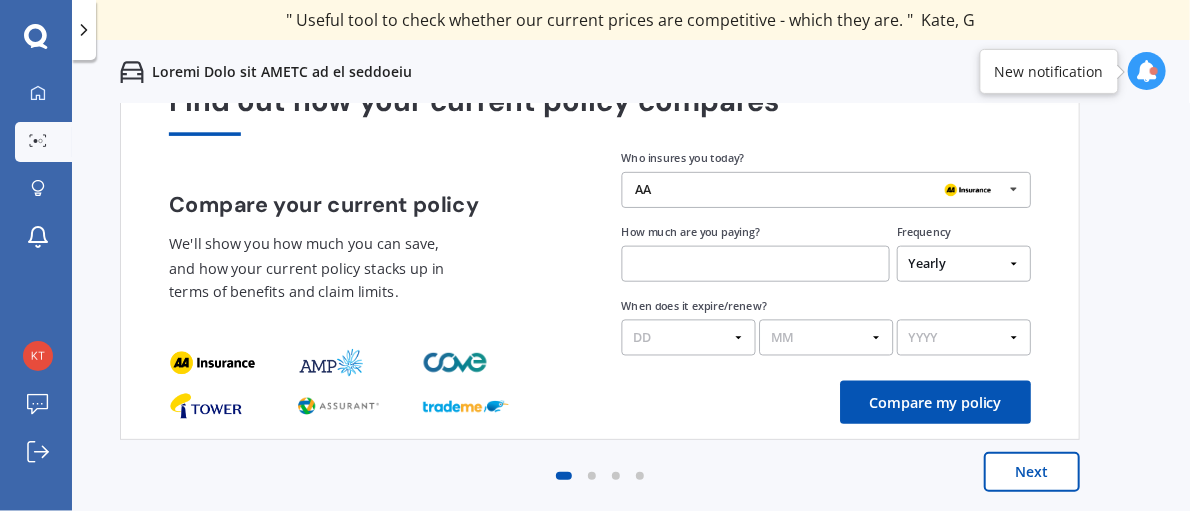 click on "Next" at bounding box center [1032, 472] 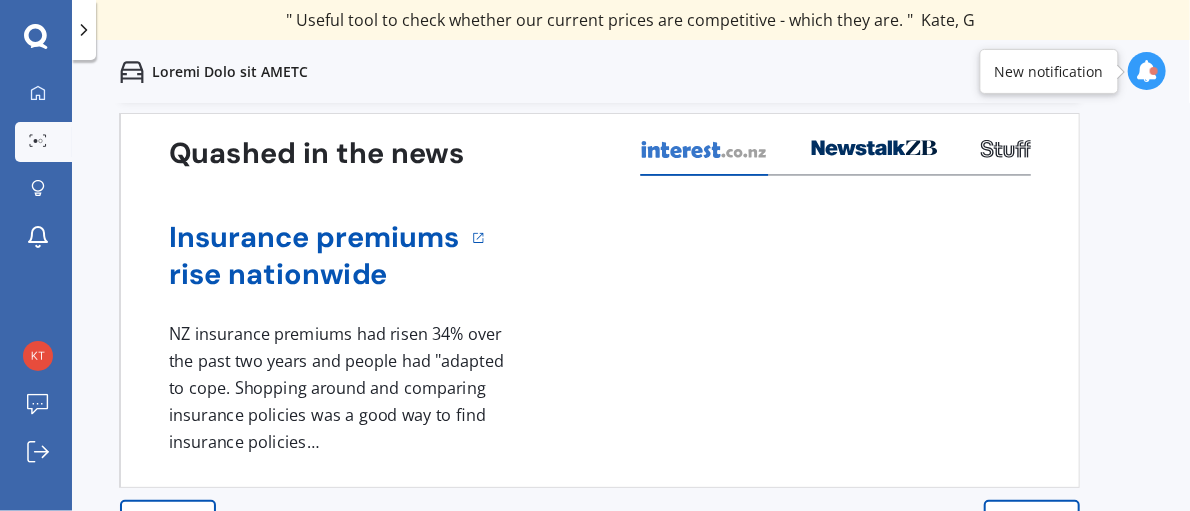 scroll, scrollTop: 119, scrollLeft: 0, axis: vertical 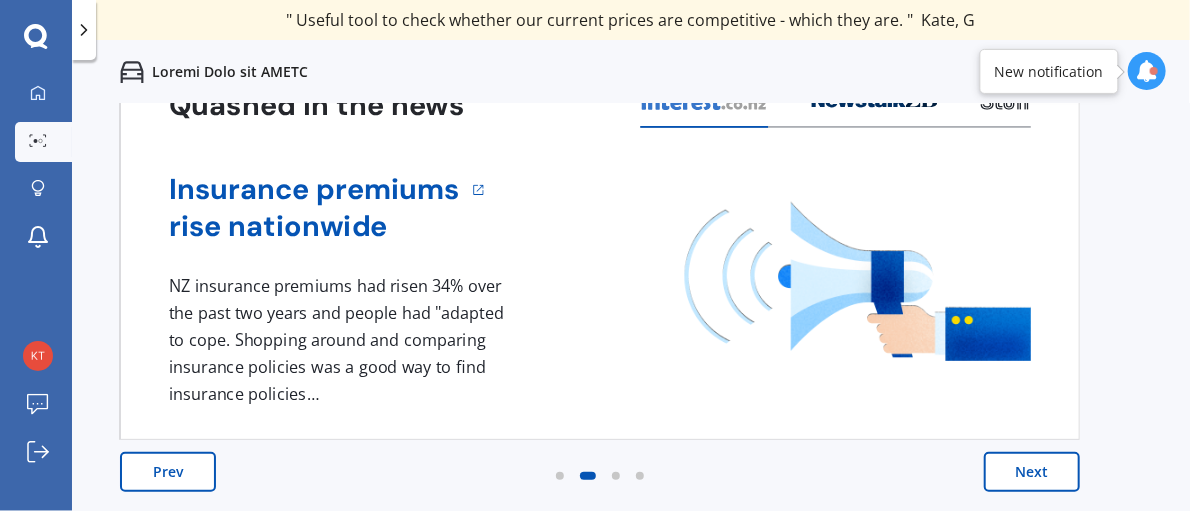 click on "Next" at bounding box center [1032, 472] 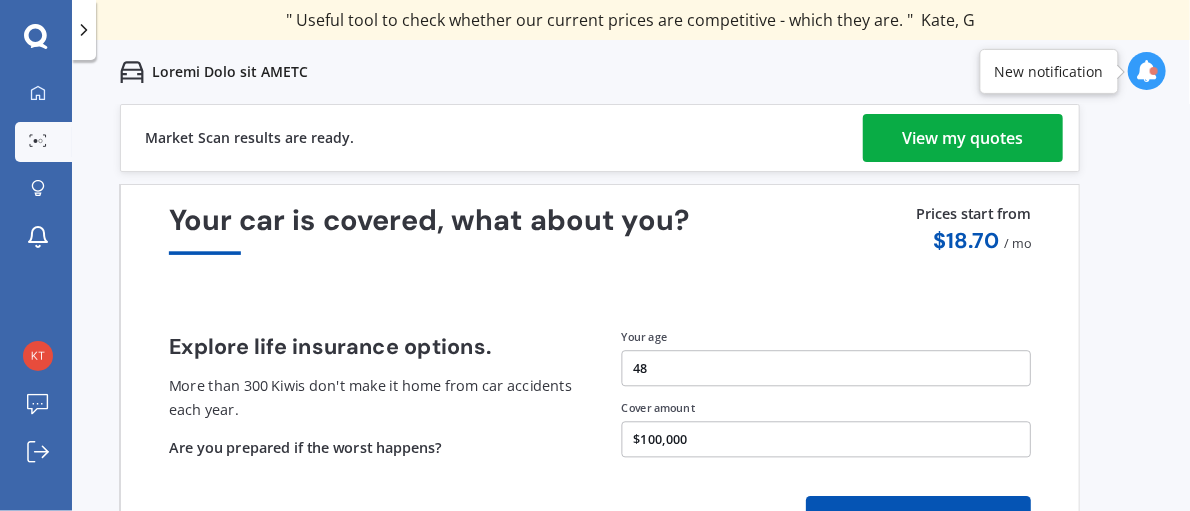 scroll, scrollTop: 99, scrollLeft: 0, axis: vertical 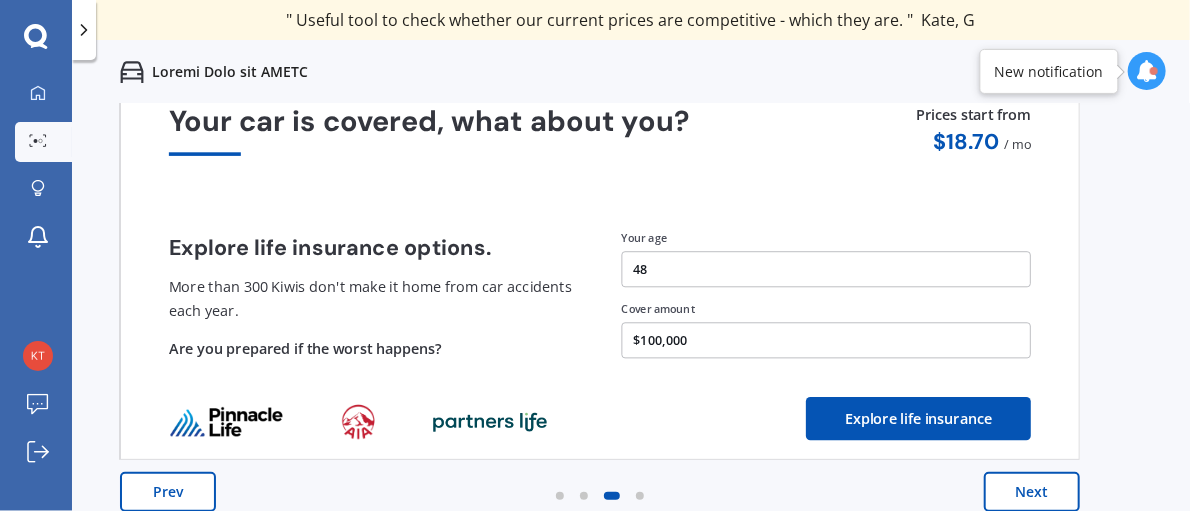 click on "Next" at bounding box center (1032, 492) 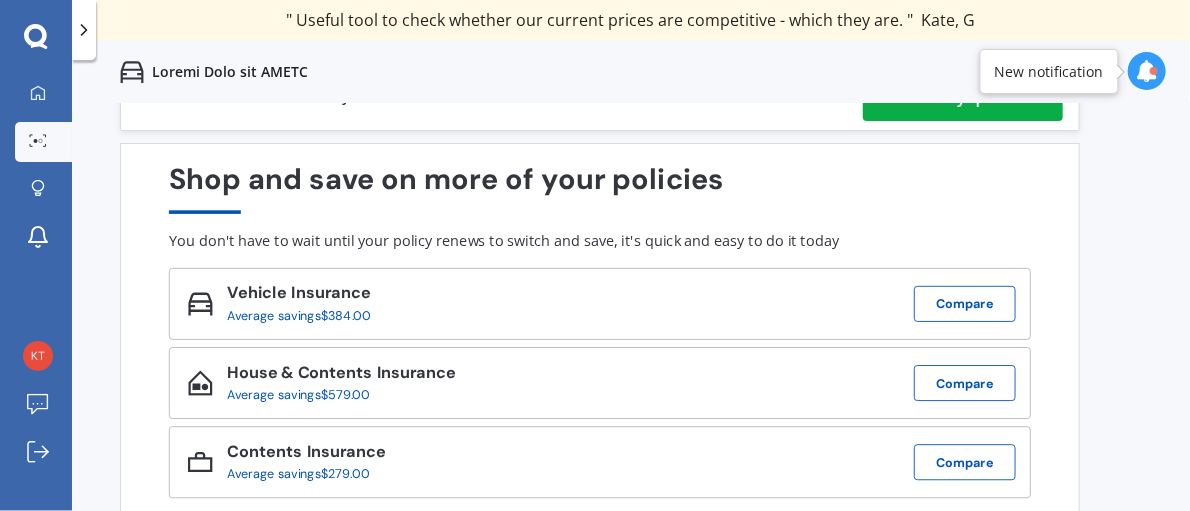 scroll, scrollTop: 0, scrollLeft: 0, axis: both 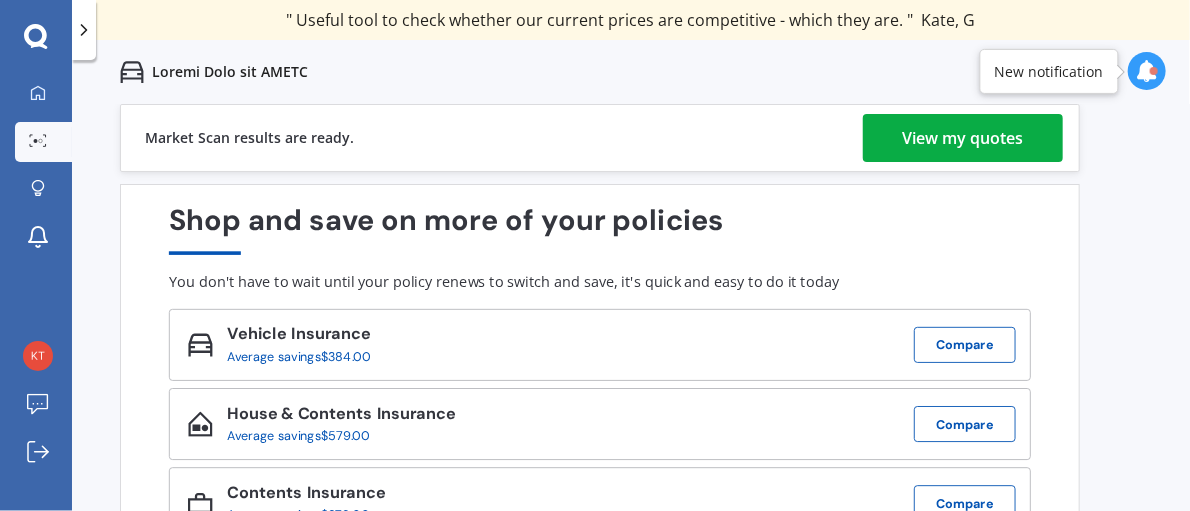 click on "View my quotes" at bounding box center [963, 138] 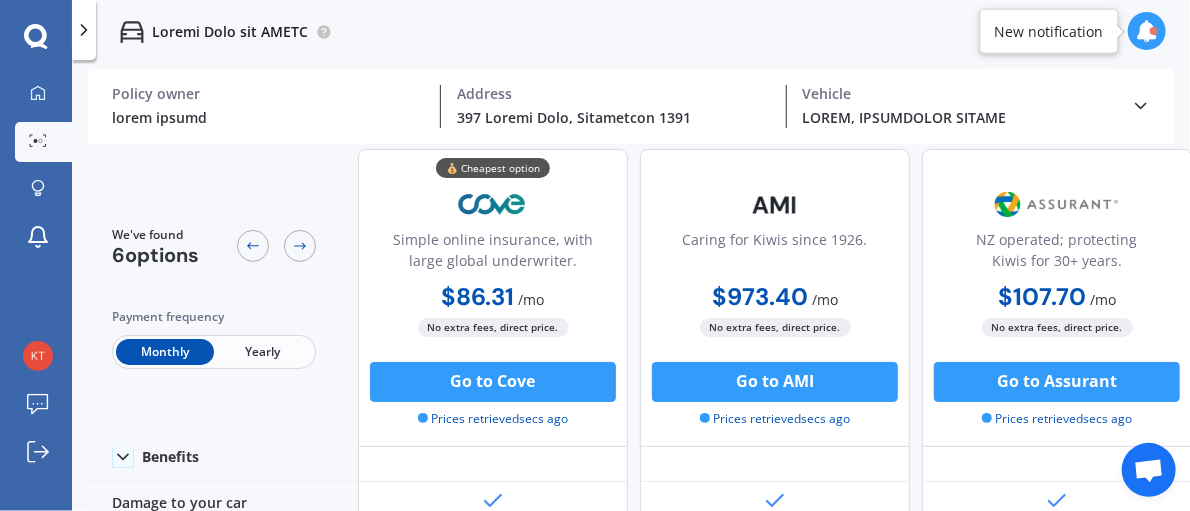 scroll, scrollTop: 0, scrollLeft: 0, axis: both 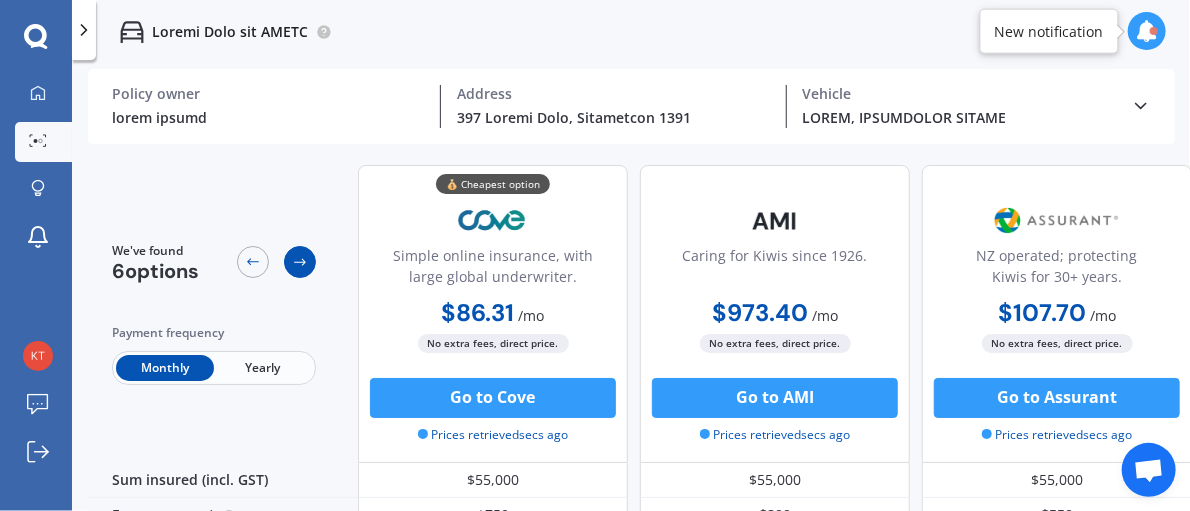 click at bounding box center [300, 262] 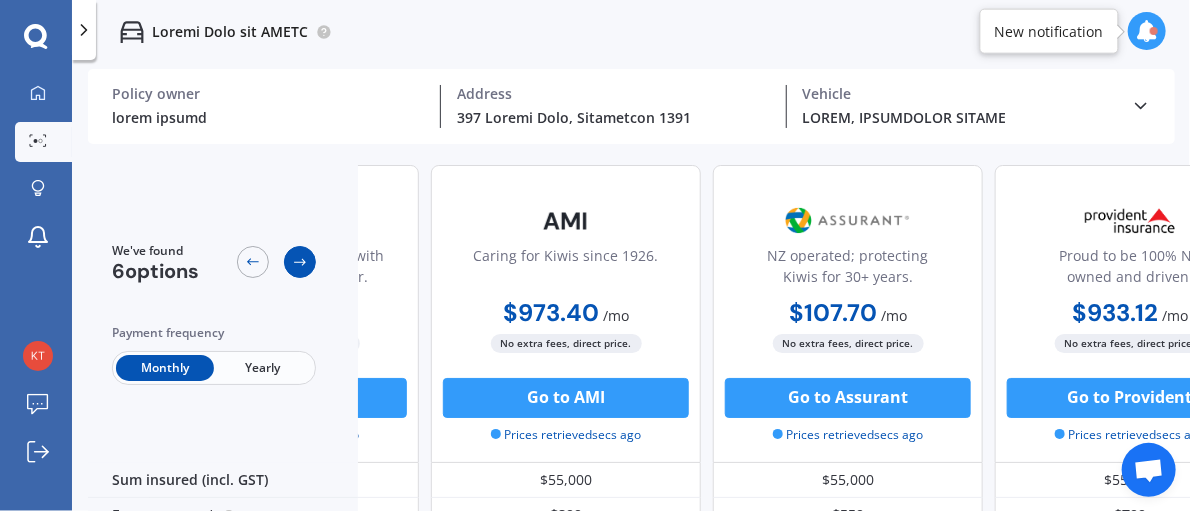 scroll, scrollTop: 0, scrollLeft: 270, axis: horizontal 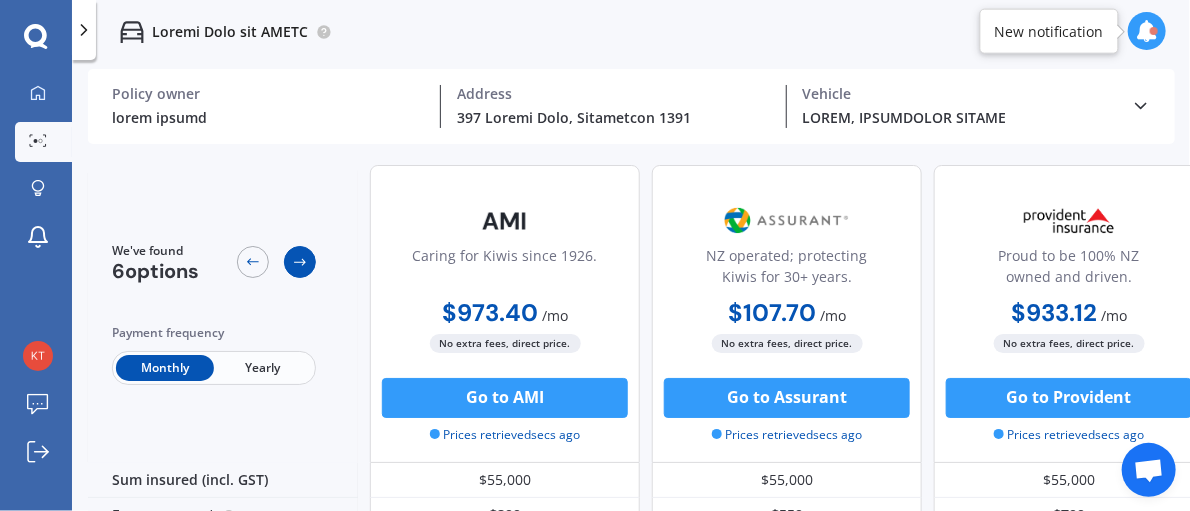 click at bounding box center (300, 262) 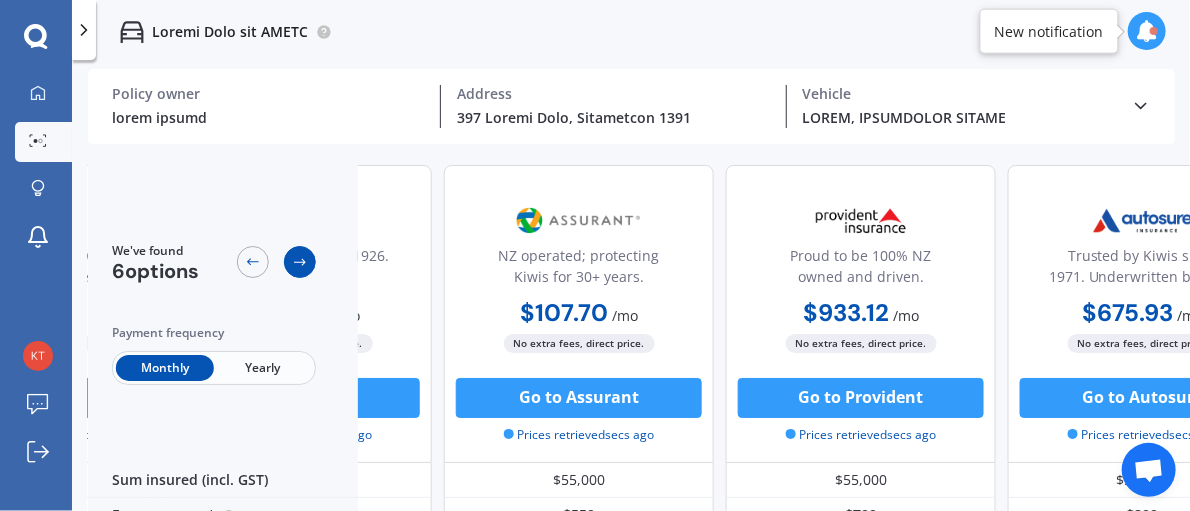 scroll, scrollTop: 0, scrollLeft: 540, axis: horizontal 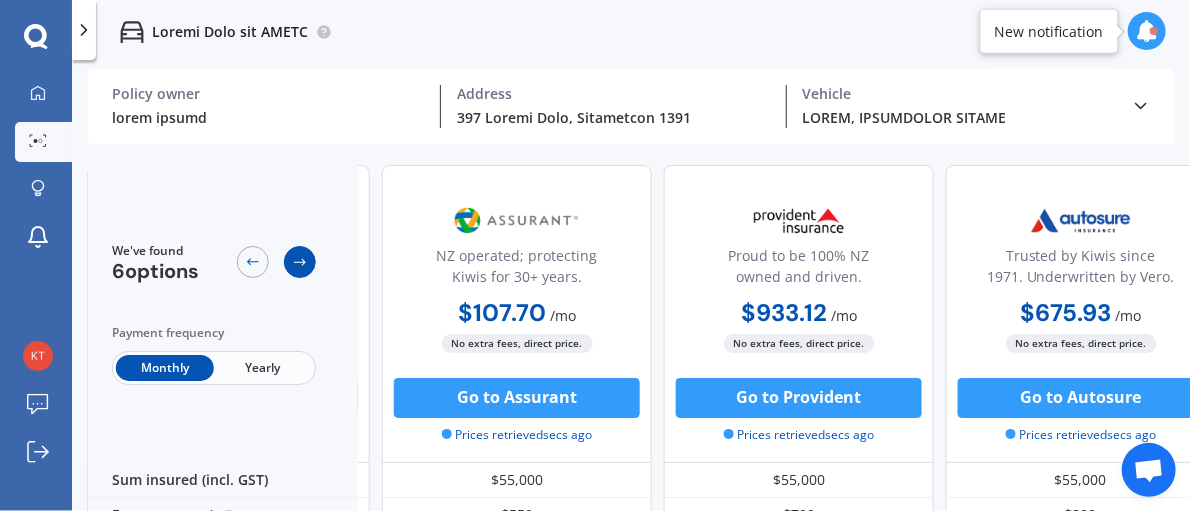 click at bounding box center (300, 262) 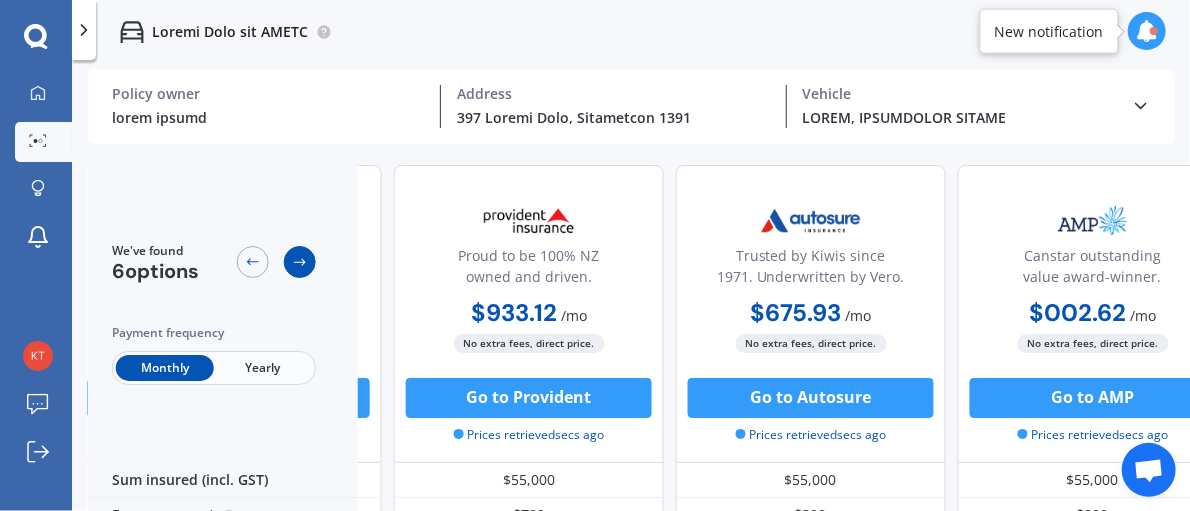 click at bounding box center [300, 262] 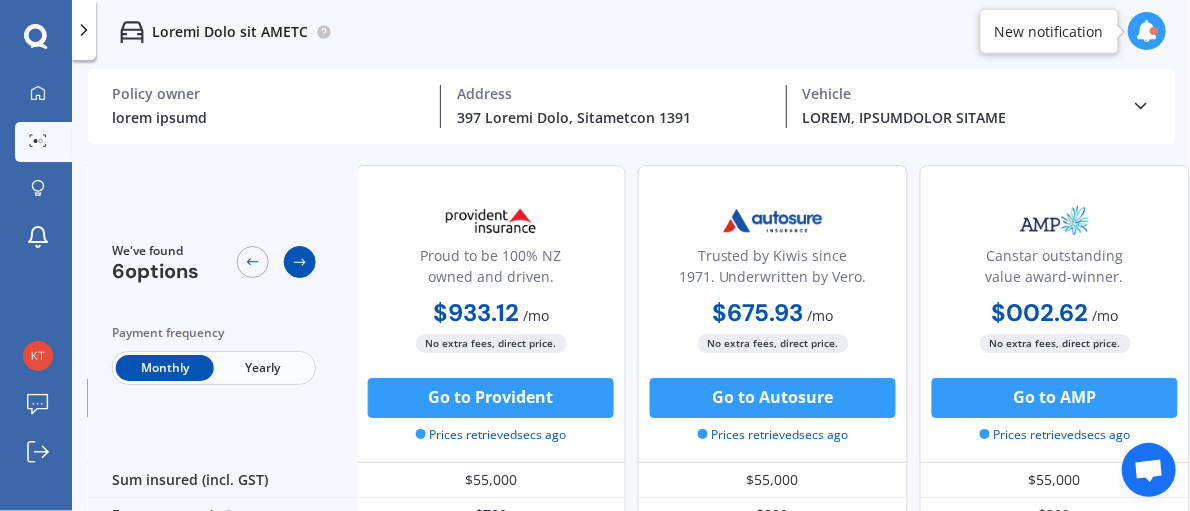 scroll, scrollTop: 0, scrollLeft: 857, axis: horizontal 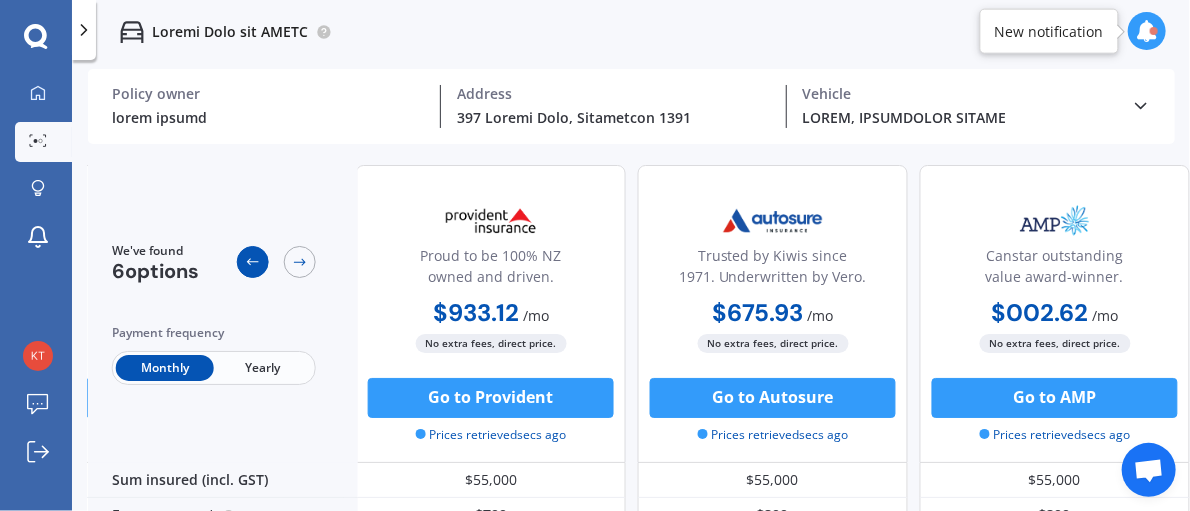 click at bounding box center [253, 262] 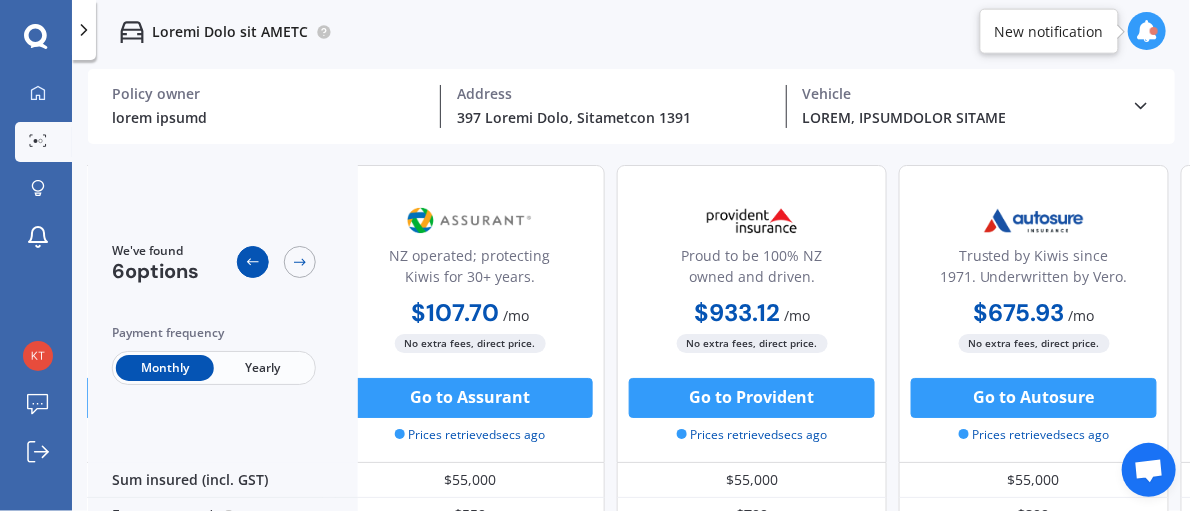 click at bounding box center (253, 262) 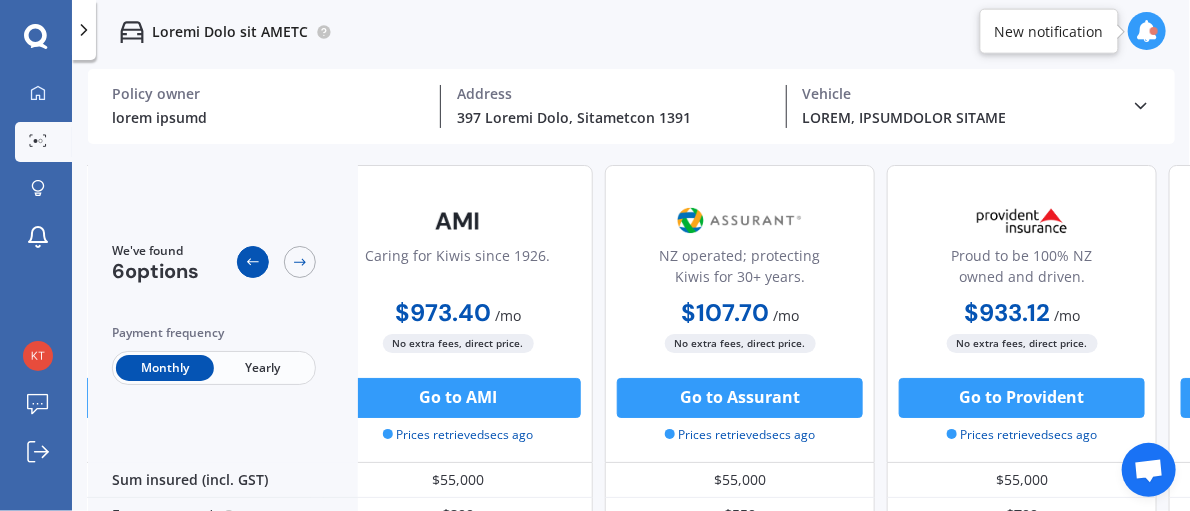 click at bounding box center [253, 262] 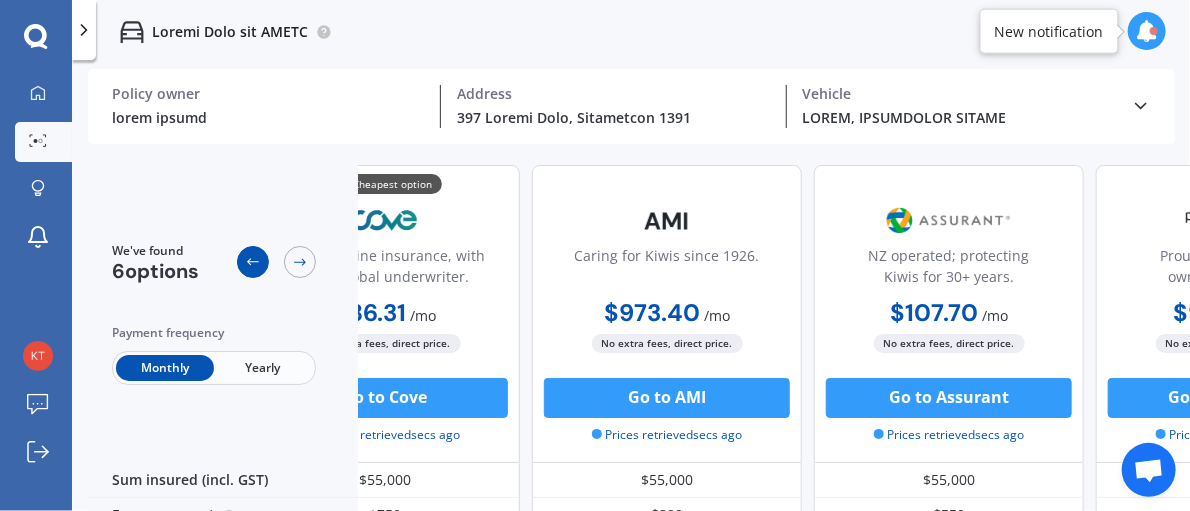scroll, scrollTop: 0, scrollLeft: 47, axis: horizontal 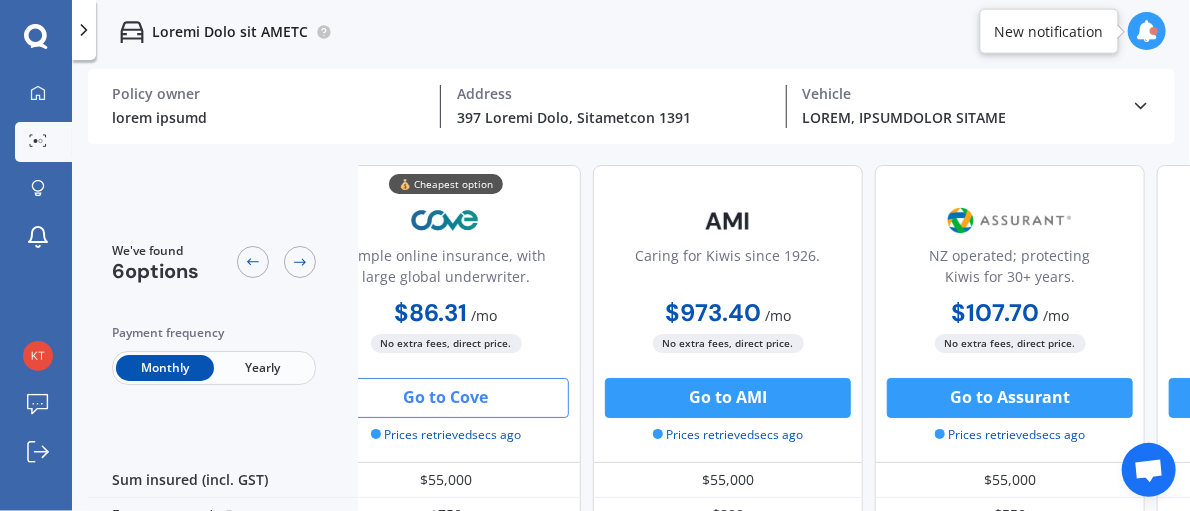 click on "Go to Cove" at bounding box center (446, 398) 